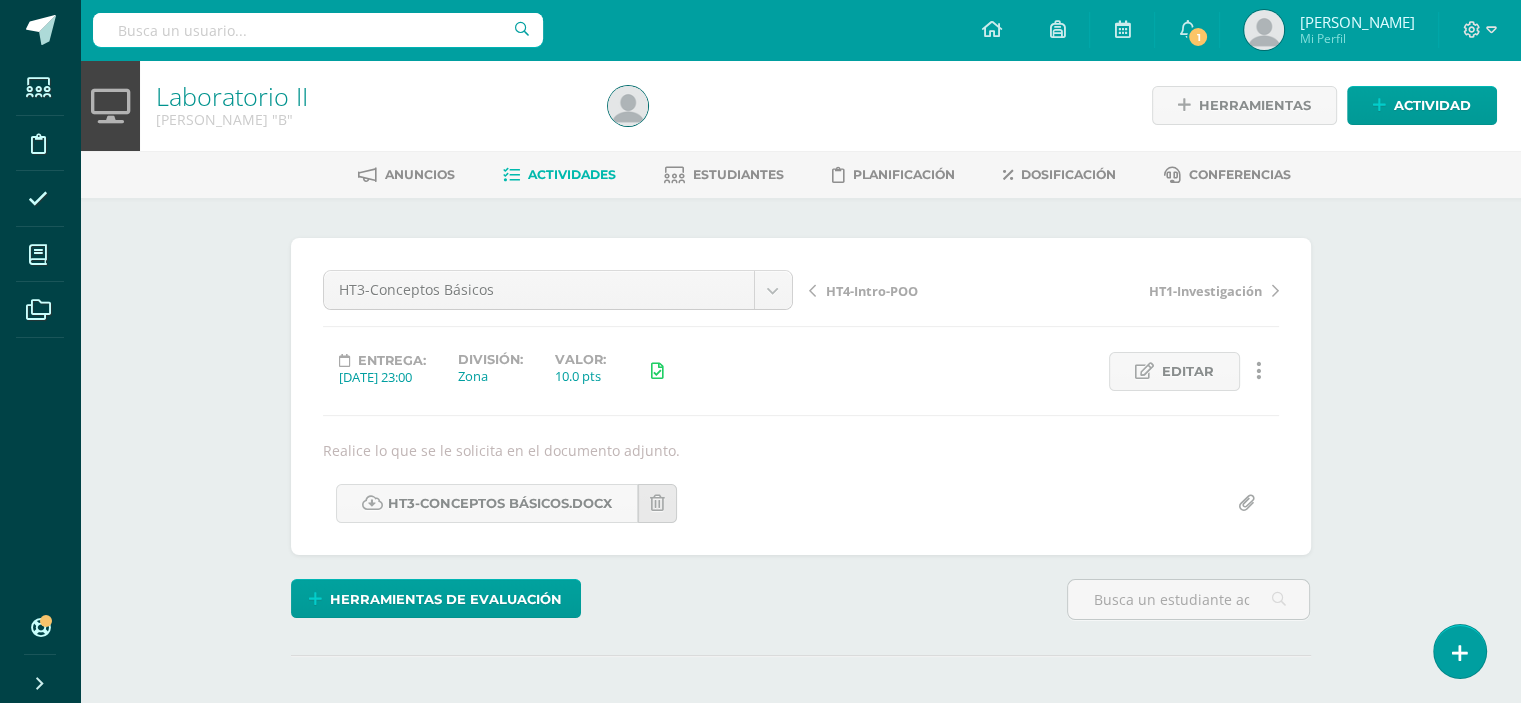 scroll, scrollTop: 0, scrollLeft: 0, axis: both 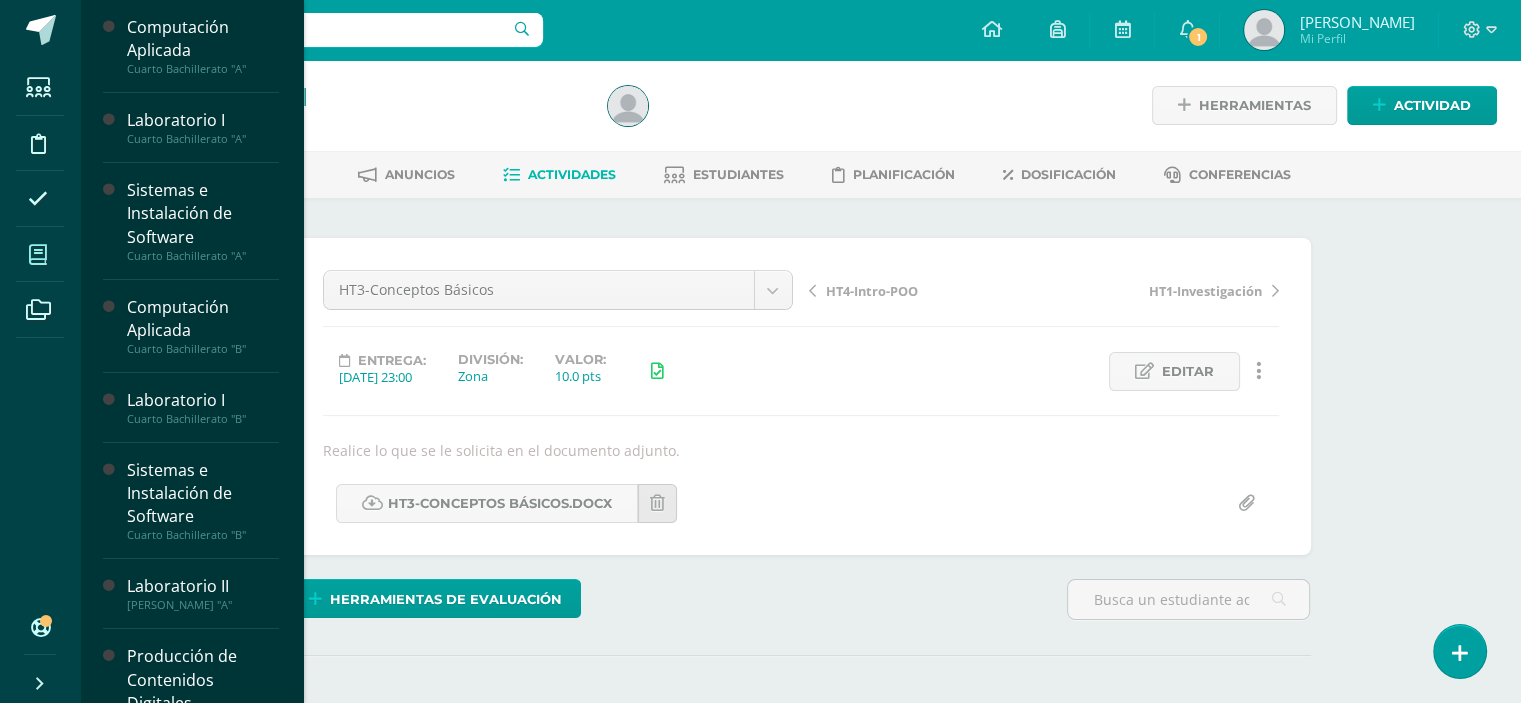 click at bounding box center [38, 254] 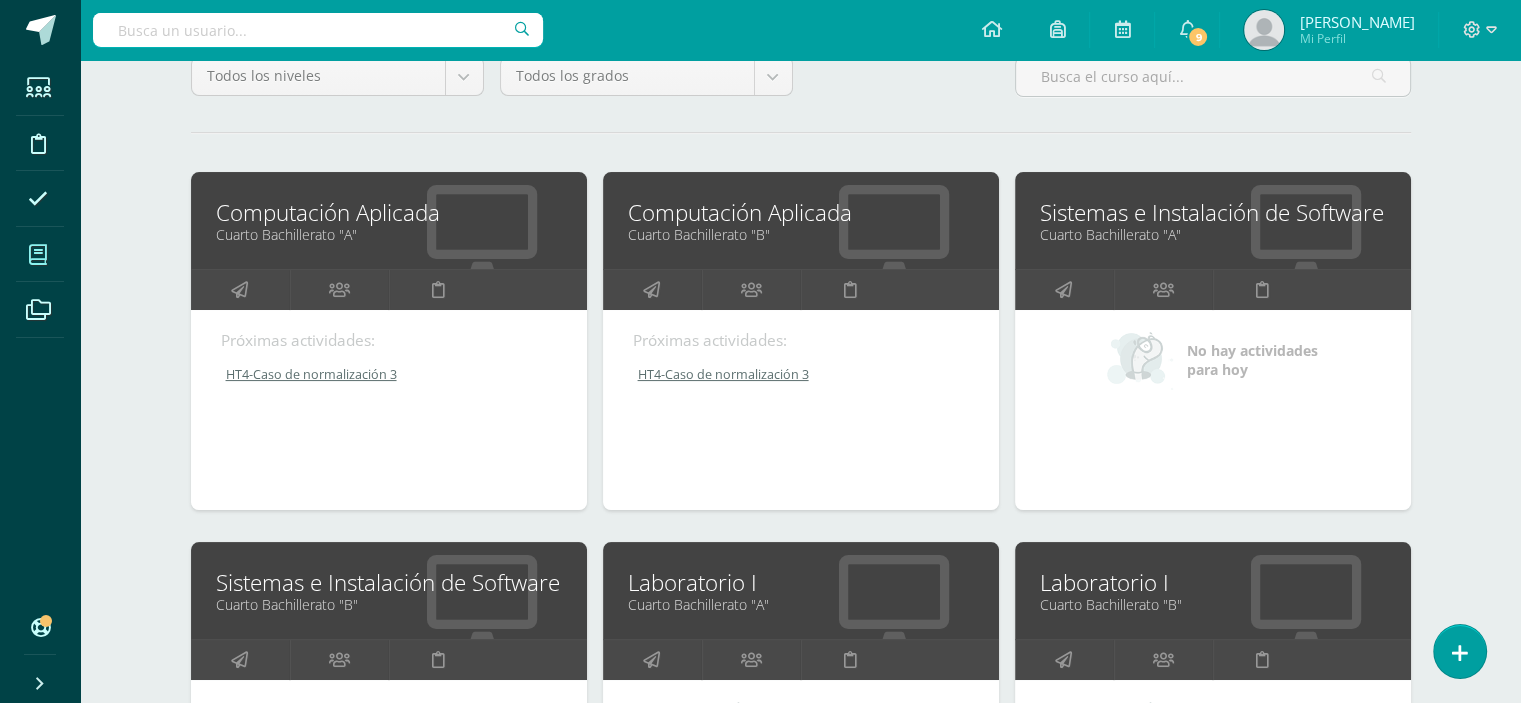 scroll, scrollTop: 300, scrollLeft: 0, axis: vertical 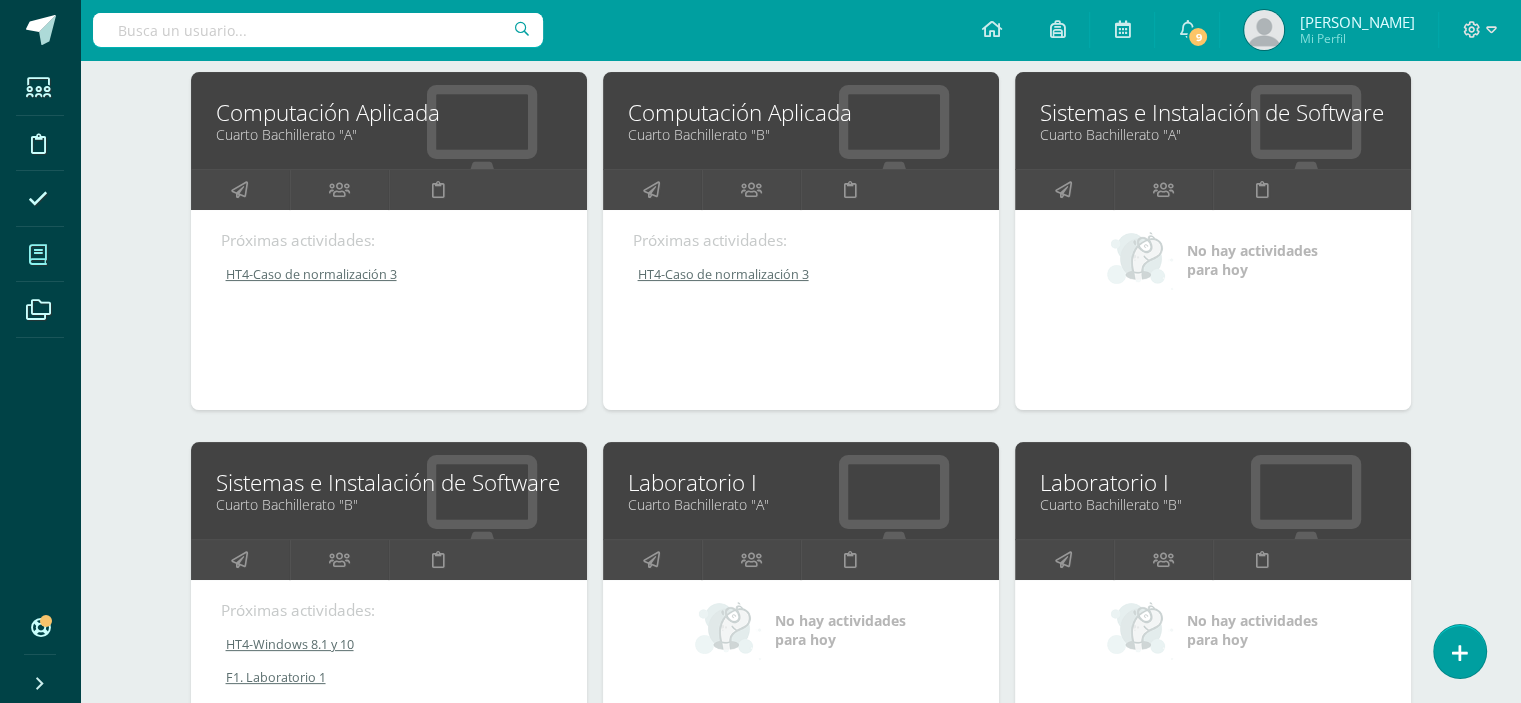 click on "Sistemas e Instalación de Software" at bounding box center [389, 482] 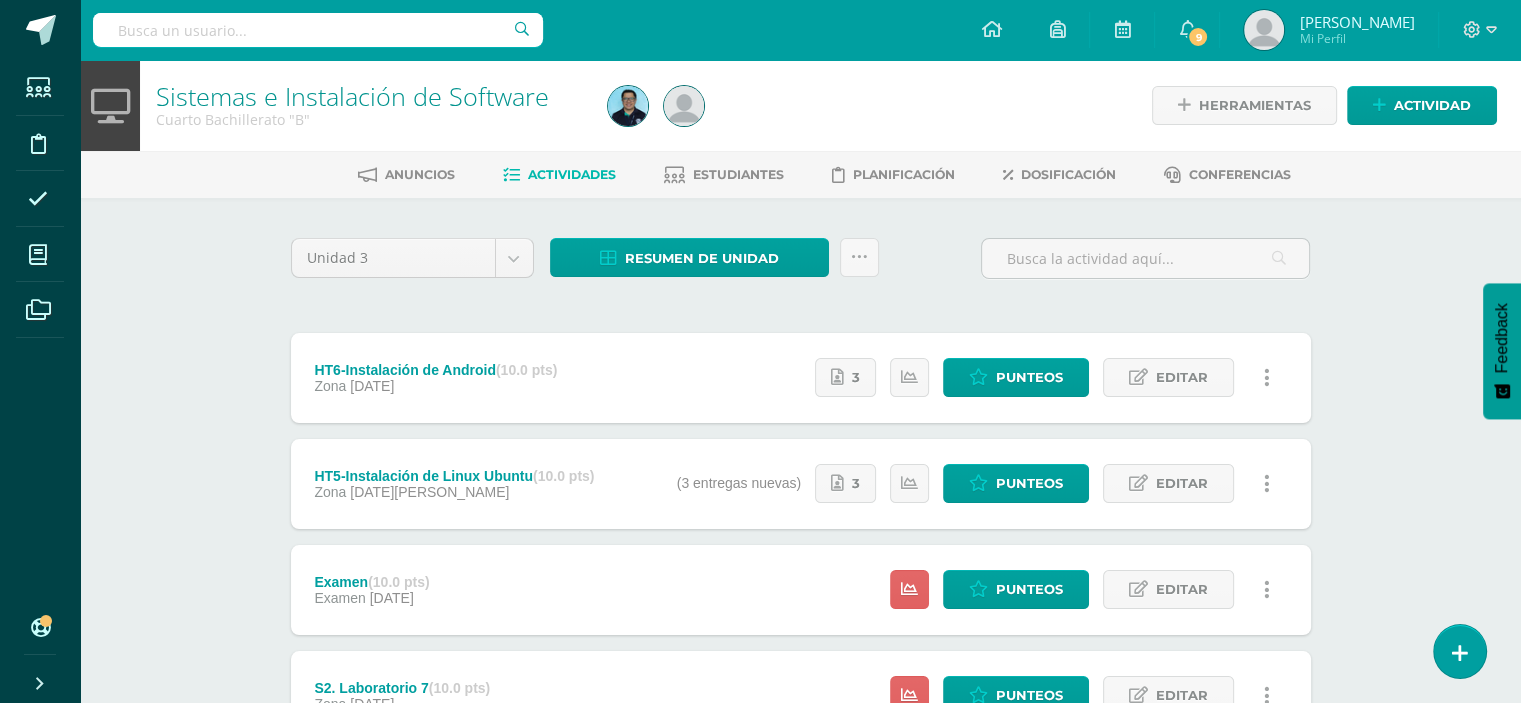 scroll, scrollTop: 100, scrollLeft: 0, axis: vertical 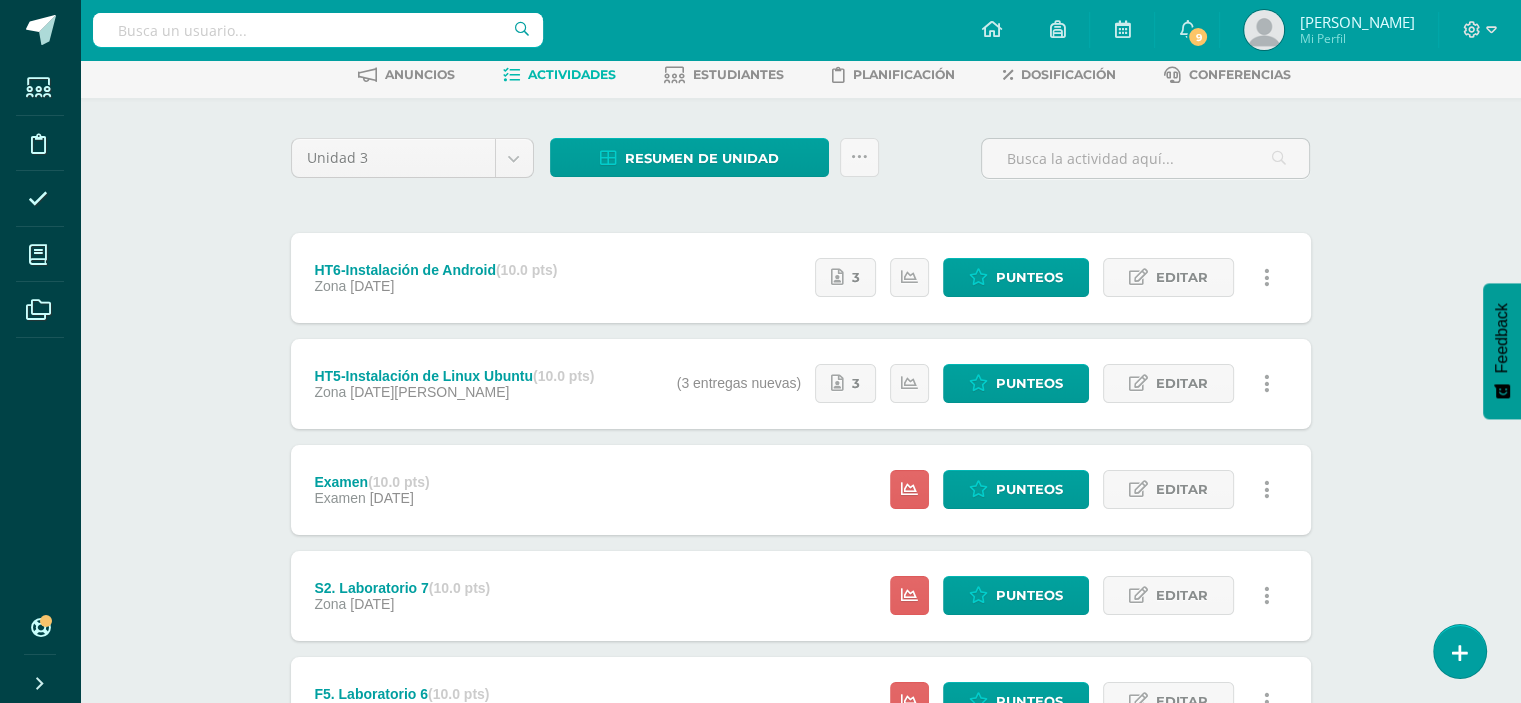 click on "Sistemas e Instalación de Software
Cuarto Bachillerato "B"
Herramientas
Detalle de asistencias
Actividad
Anuncios
Actividades
Estudiantes
Planificación
Dosificación
Conferencias     Unidad 3                             Unidad 1 Unidad 2 Unidad 3 Unidad 4 Resumen de unidad
Descargar como HTML
Descargar como PDF
Descargar como XLS
Subir actividades en masa
Enviar punteos a revision
Historial de actividad
¿Estás seguro que deseas  Enviar a revisión  las notas de este curso?
Cancelar y  23" at bounding box center (800, 897) 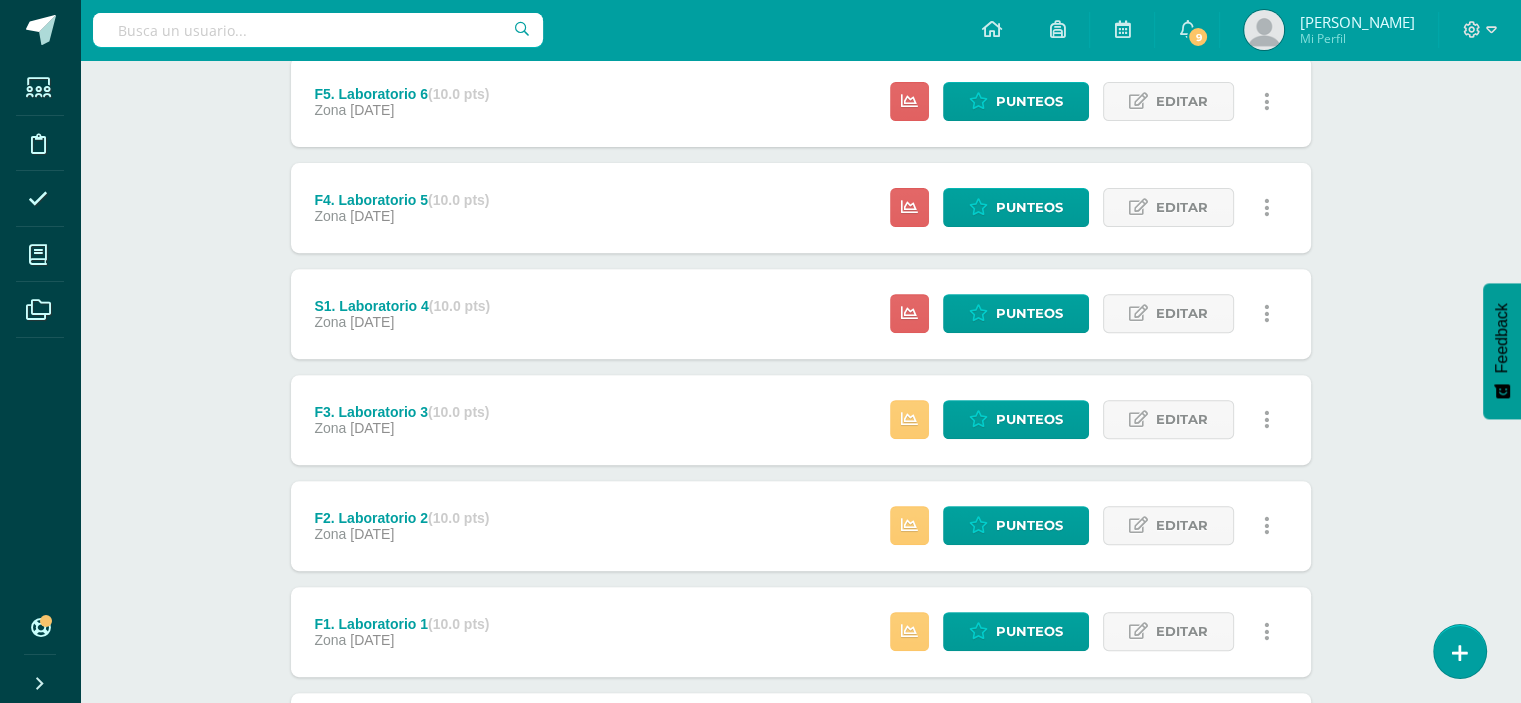 scroll, scrollTop: 900, scrollLeft: 0, axis: vertical 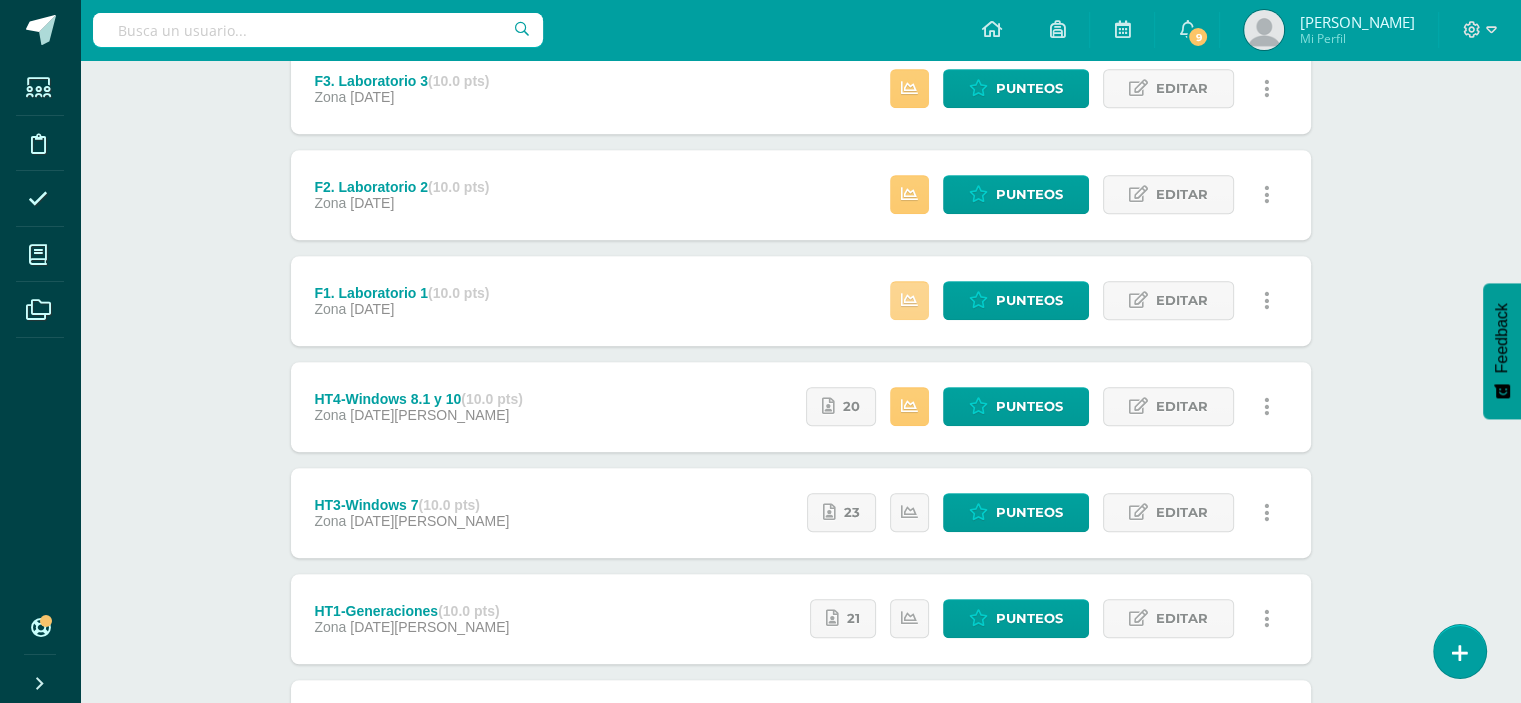 click at bounding box center [909, 300] 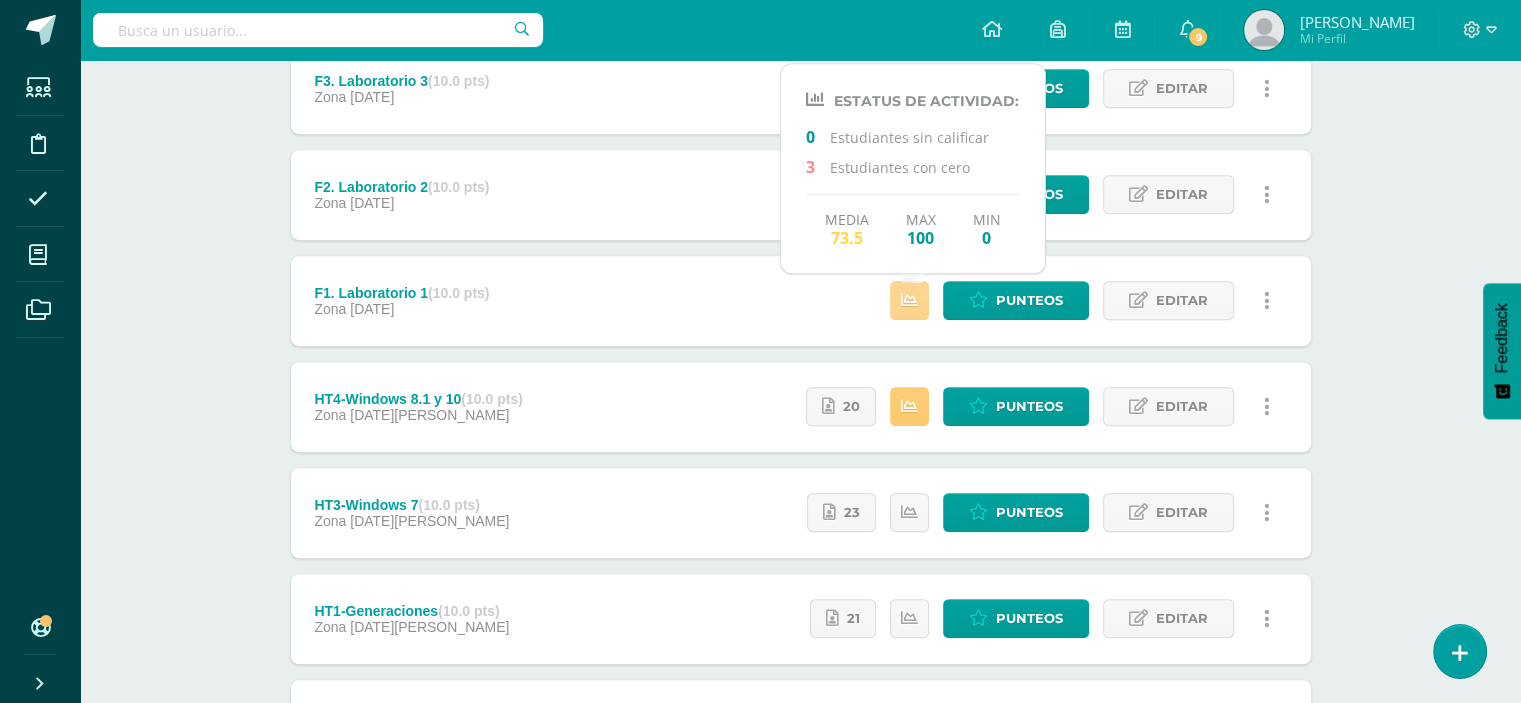 click at bounding box center [909, 300] 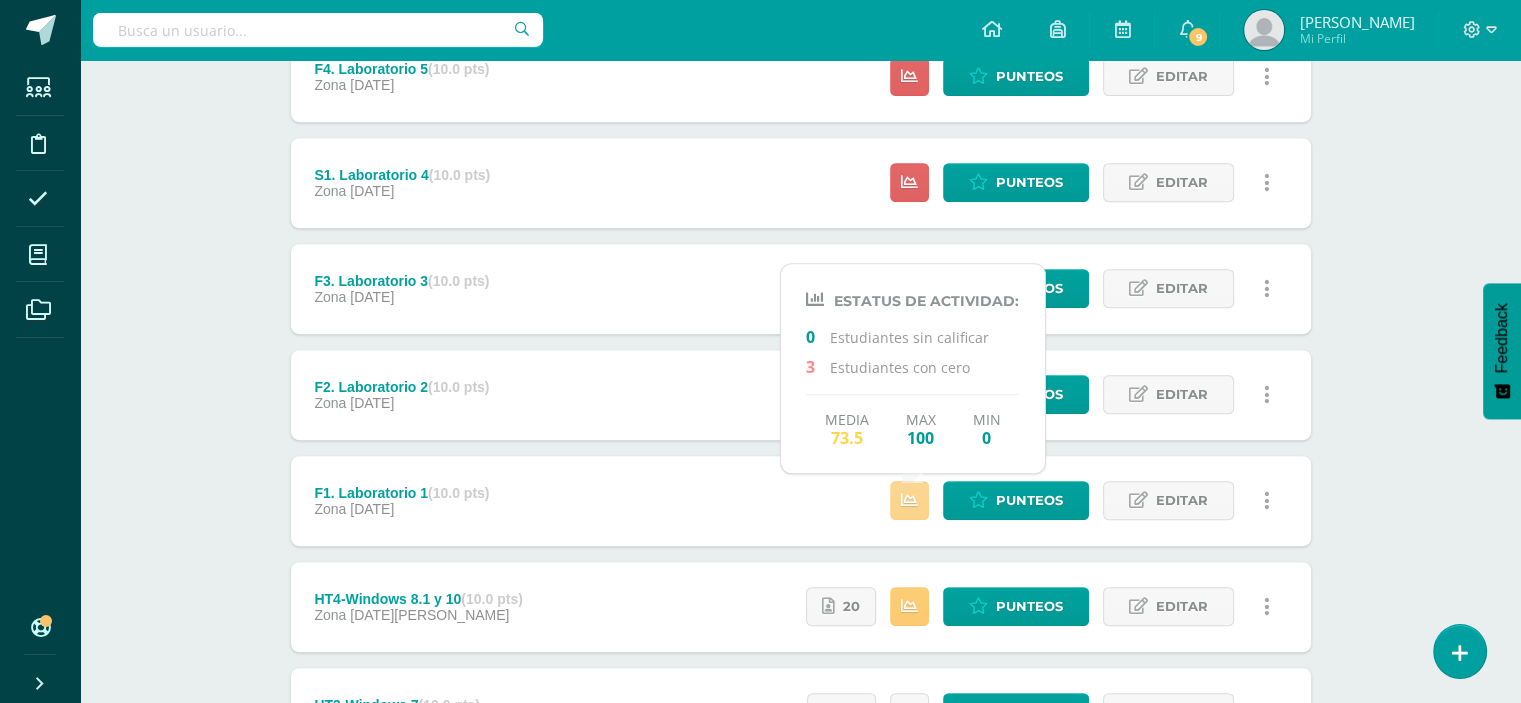 scroll, scrollTop: 731, scrollLeft: 0, axis: vertical 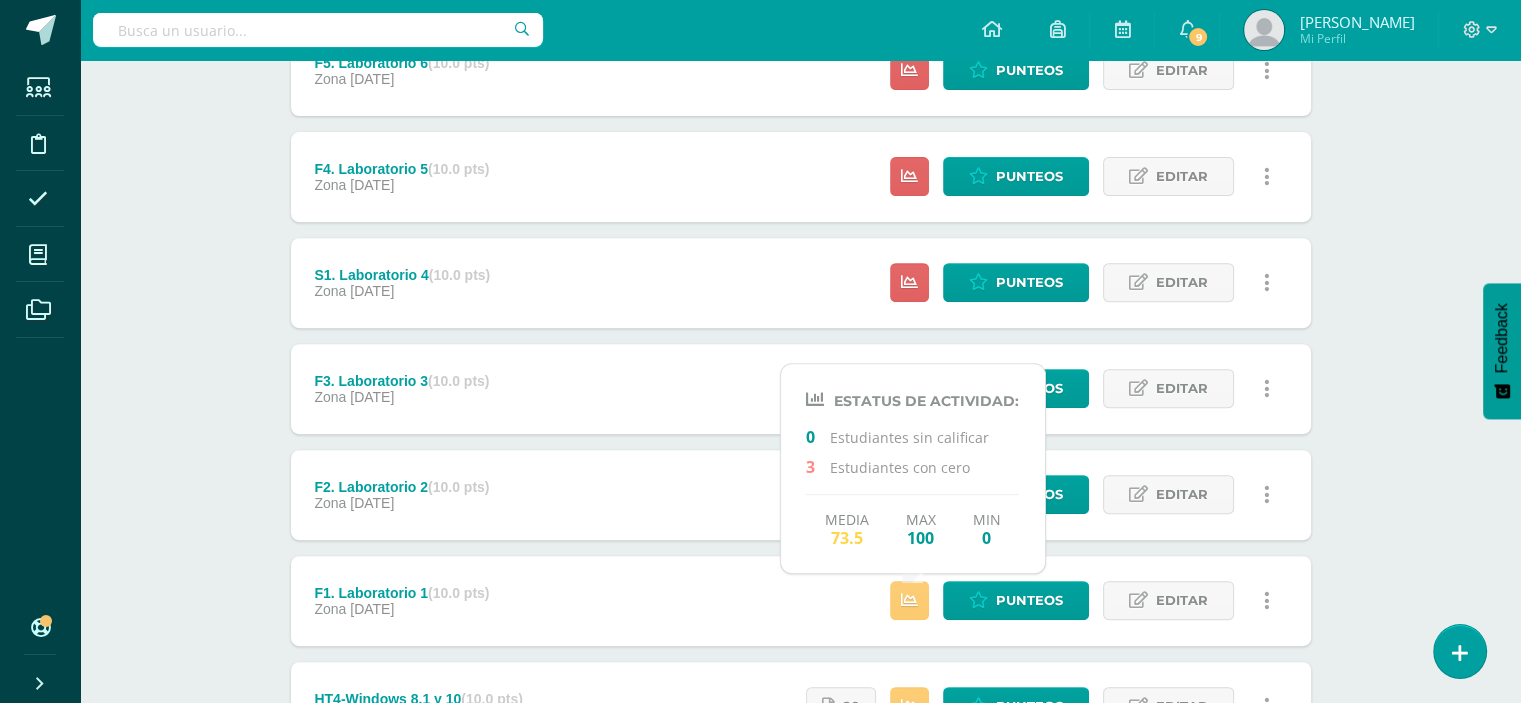 click on "Sistemas e Instalación de Software
Cuarto Bachillerato "B"
Herramientas
Detalle de asistencias
Actividad
Anuncios
Actividades
Estudiantes
Planificación
Dosificación
Conferencias     Unidad 3                             Unidad 1 Unidad 2 Unidad 3 Unidad 4 Resumen de unidad
Descargar como HTML
Descargar como PDF
Descargar como XLS
Subir actividades en masa
Enviar punteos a revision
Historial de actividad
¿Estás seguro que deseas  Enviar a revisión  las notas de este curso?
Cancelar y  23" at bounding box center (800, 266) 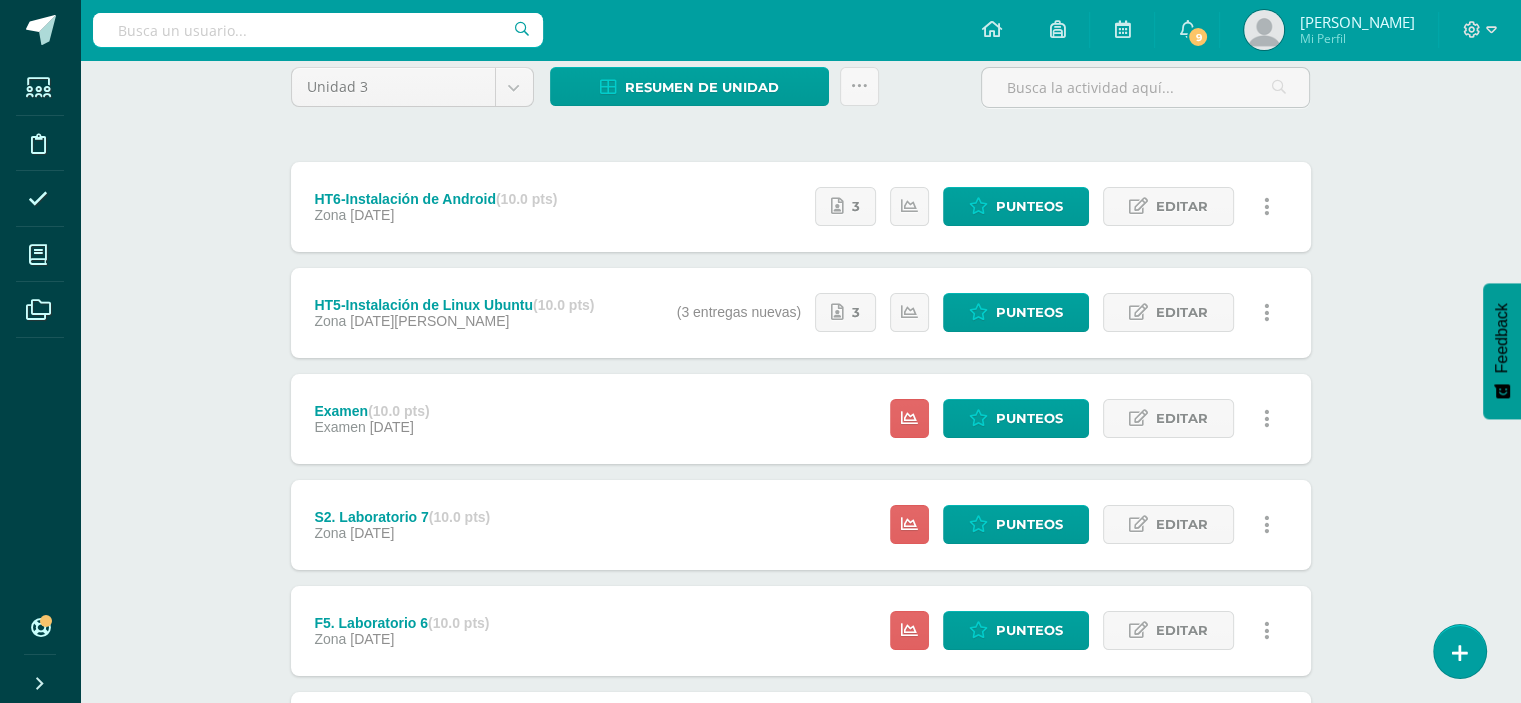 scroll, scrollTop: 0, scrollLeft: 0, axis: both 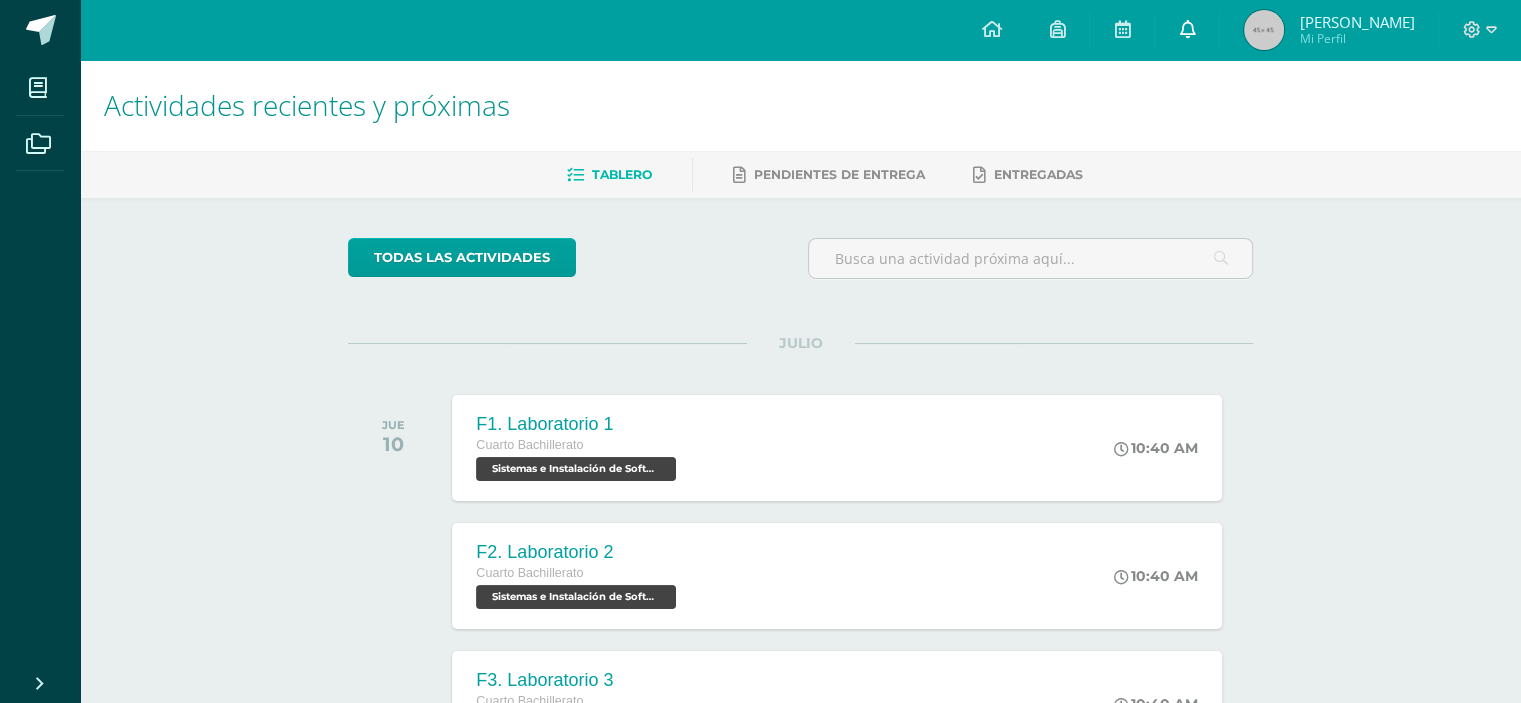 click at bounding box center (1187, 30) 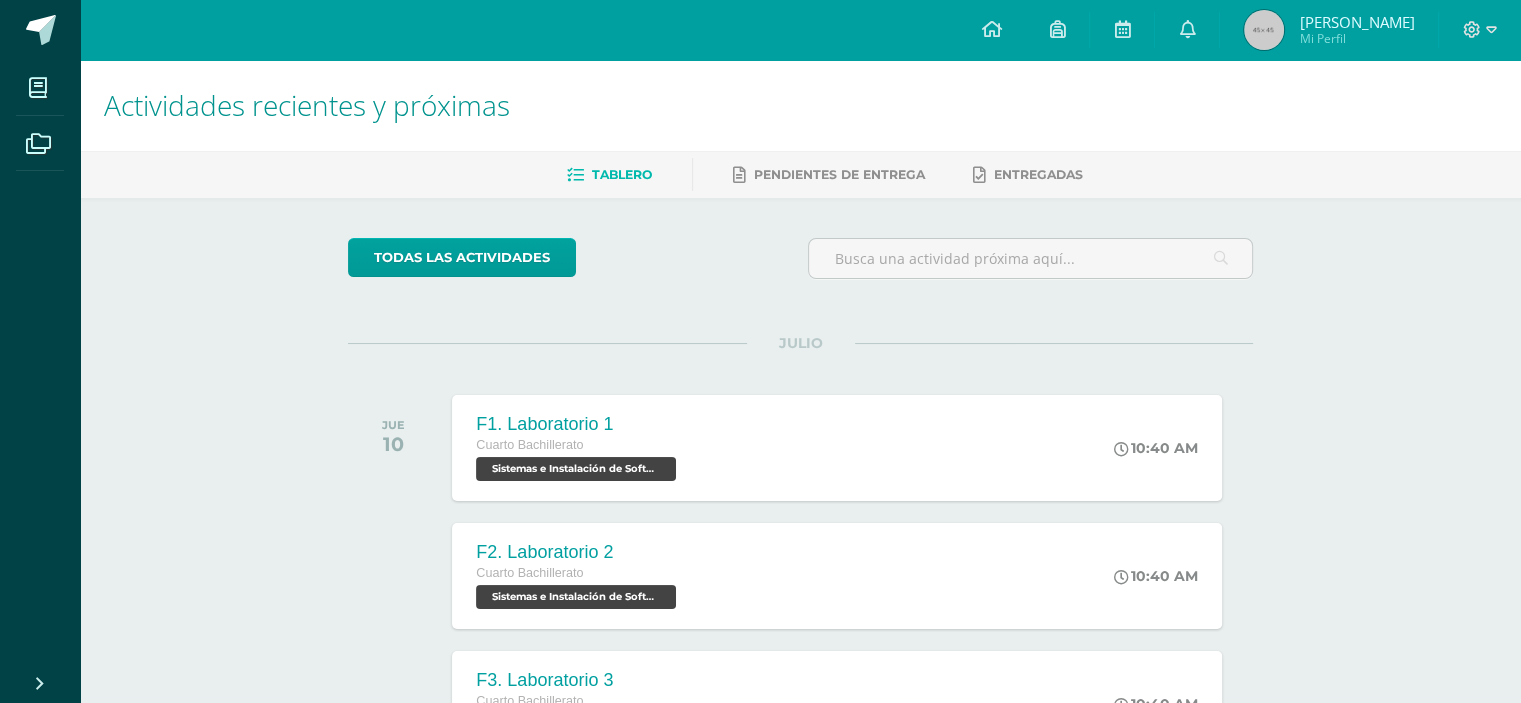click on "Actividades recientes y próximas
Tablero
Pendientes de entrega
Entregadas
todas las Actividades
No tienes actividades
Échale un vistazo a los demás períodos o  sal y disfruta del sol
JULIO
JUE
10
F1. Laboratorio 1
Cuarto Bachillerato
Sistemas e Instalación de Software 'B'" at bounding box center [800, 663] 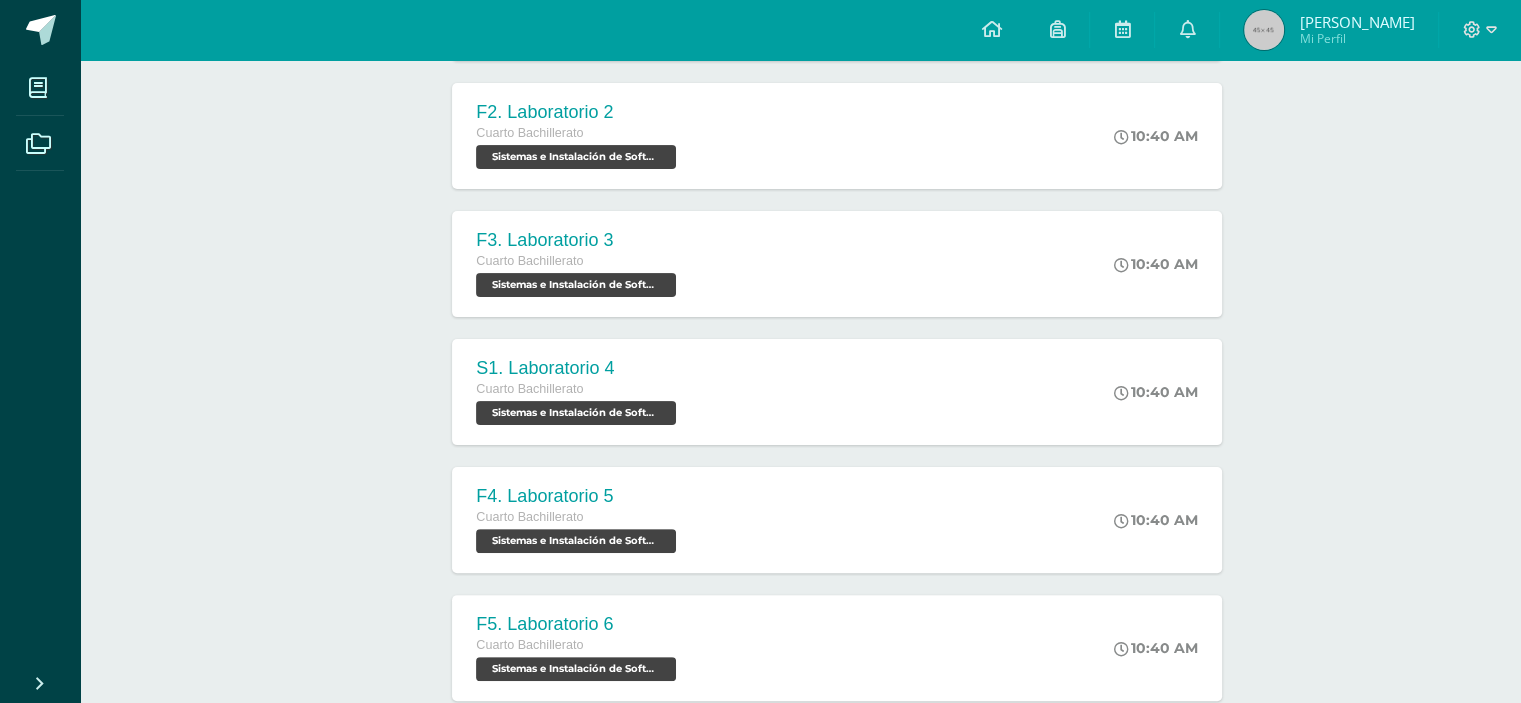 scroll, scrollTop: 563, scrollLeft: 0, axis: vertical 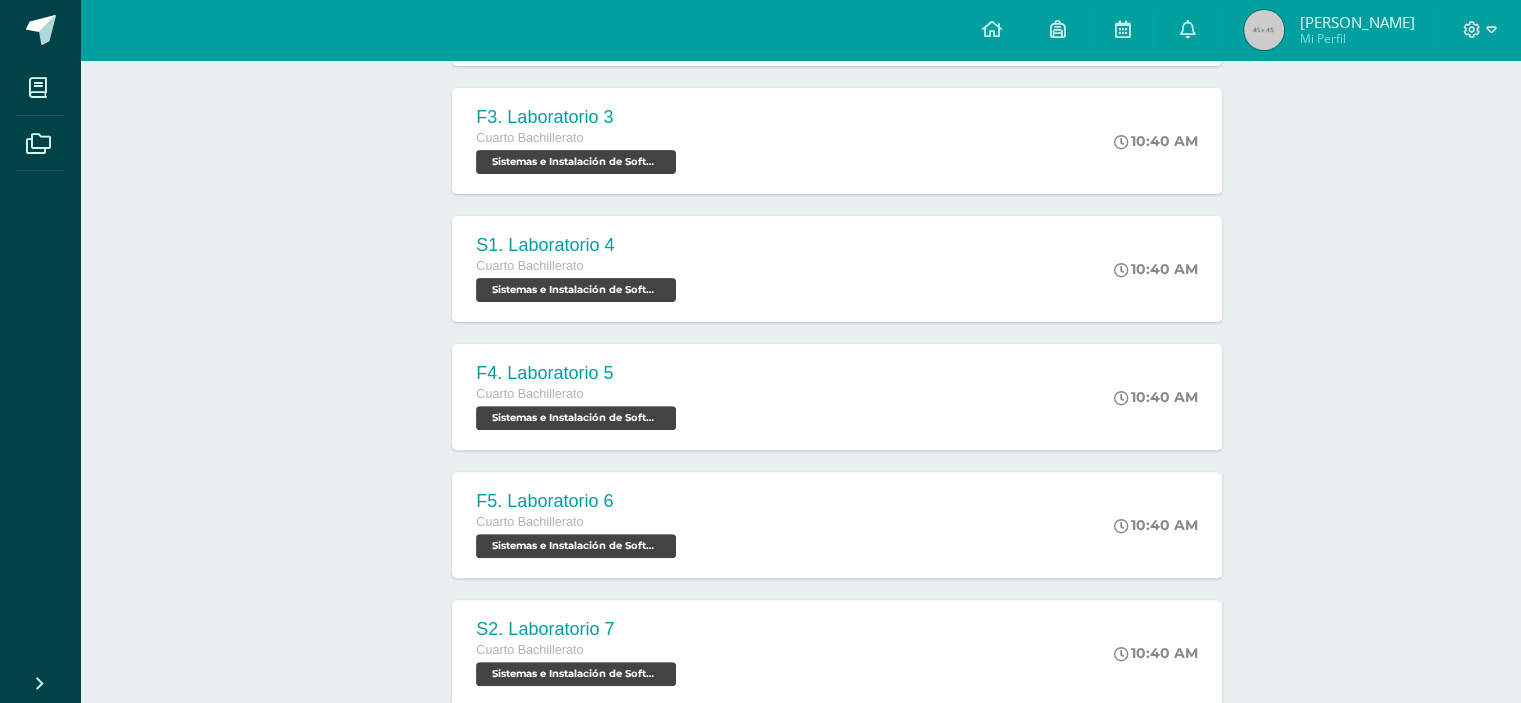 drag, startPoint x: 687, startPoint y: 283, endPoint x: 356, endPoint y: 265, distance: 331.48907 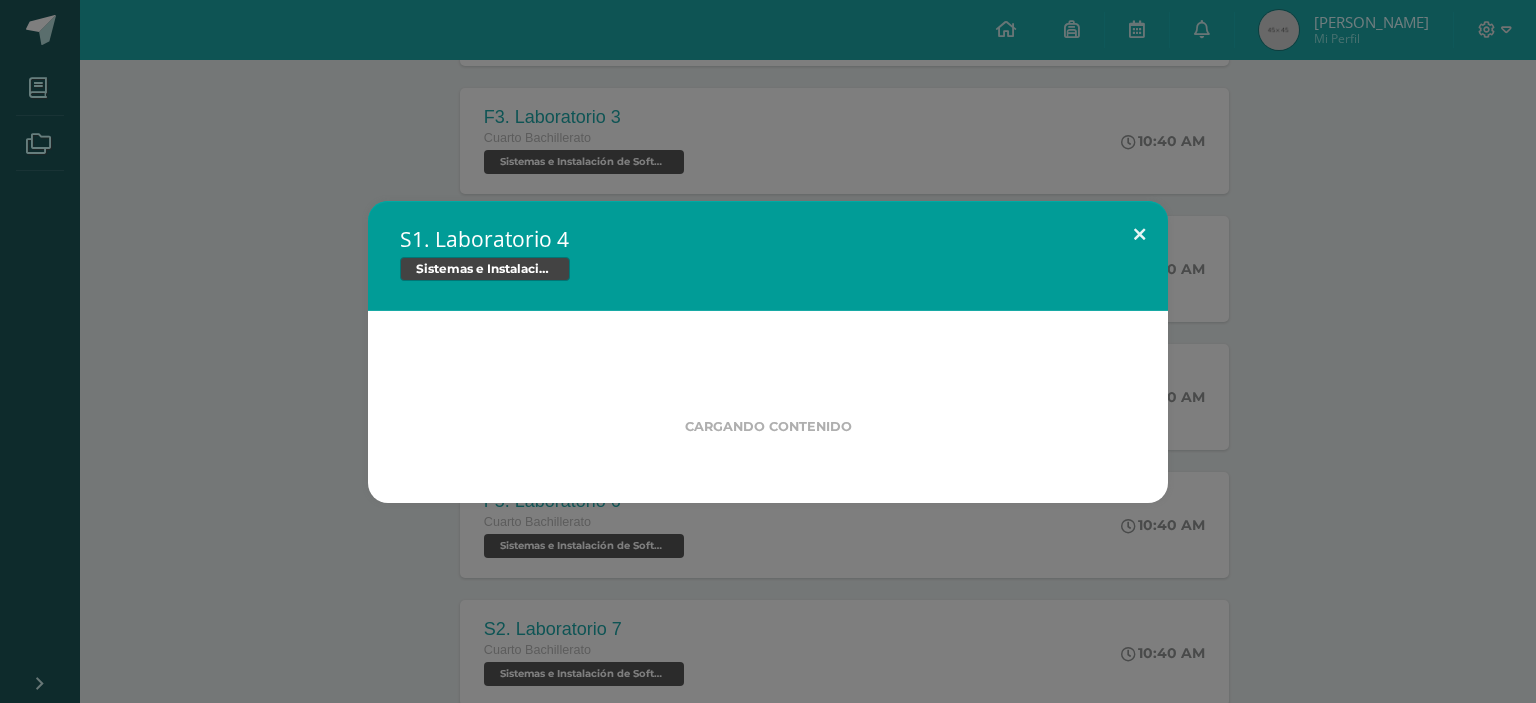 click at bounding box center (1139, 235) 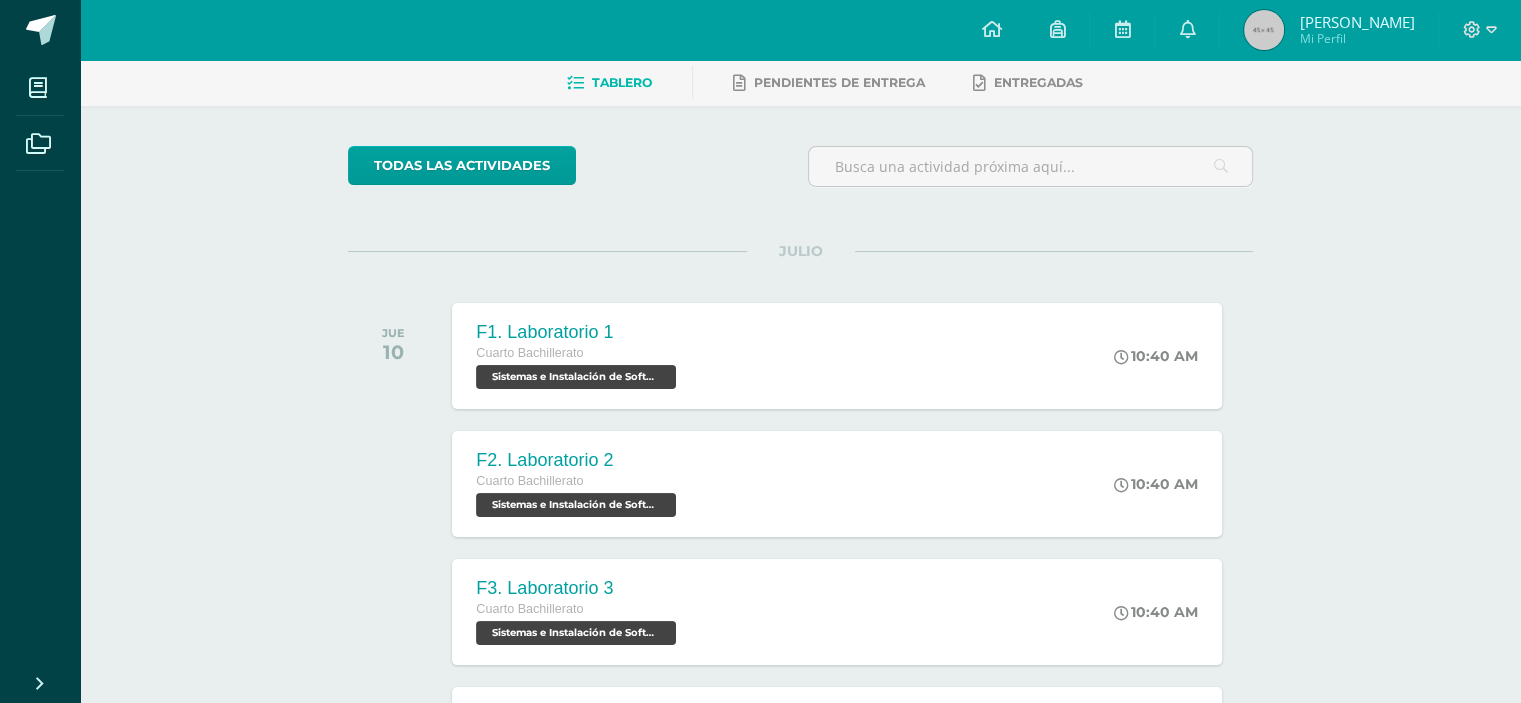 scroll, scrollTop: 0, scrollLeft: 0, axis: both 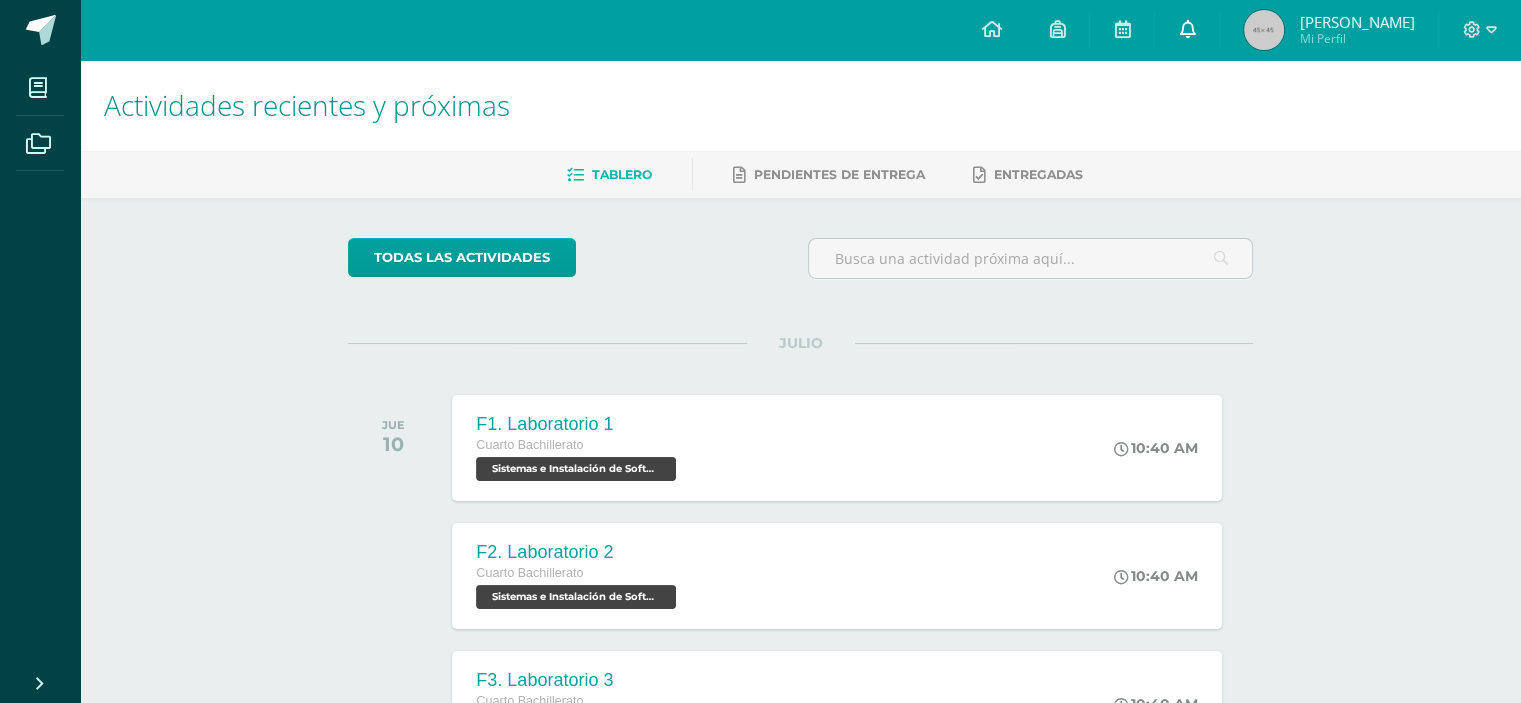 click at bounding box center [1187, 29] 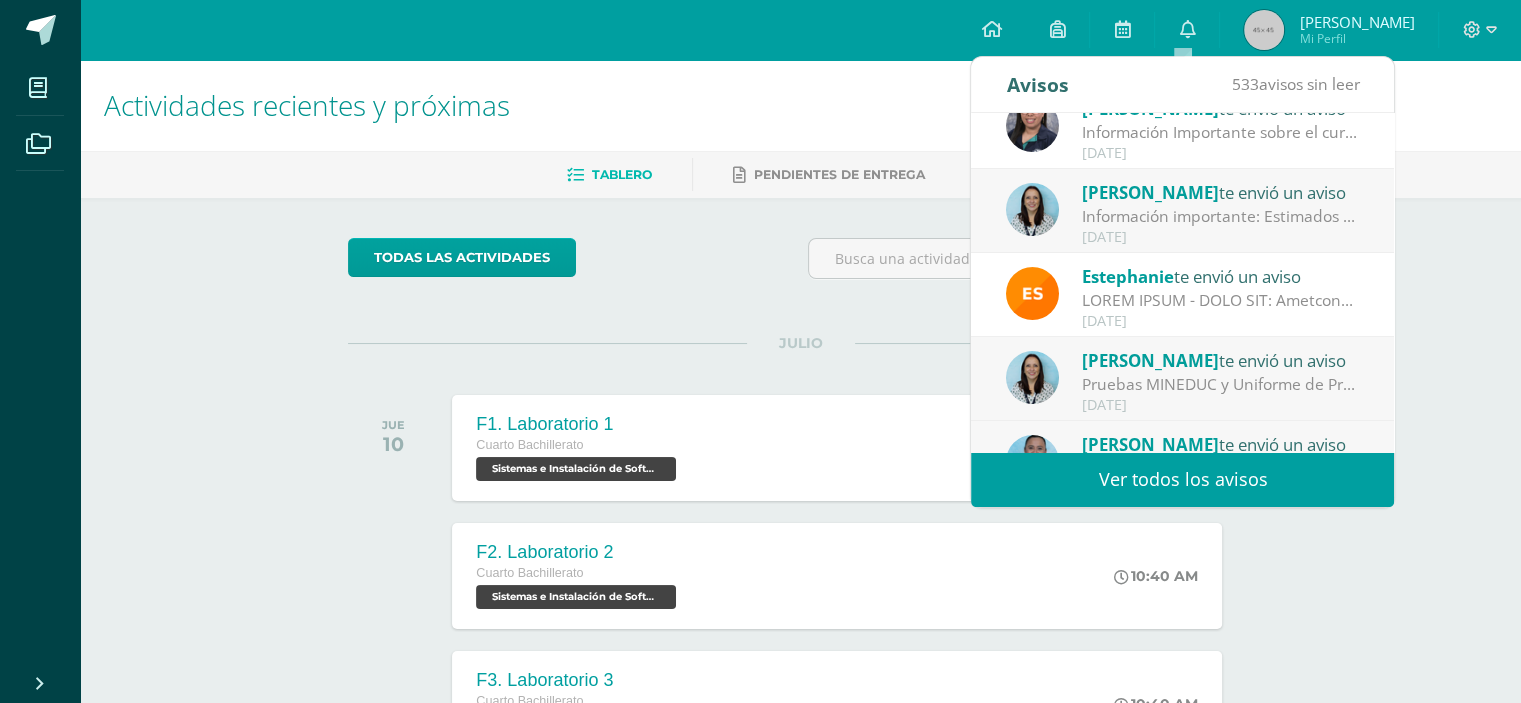 scroll, scrollTop: 332, scrollLeft: 0, axis: vertical 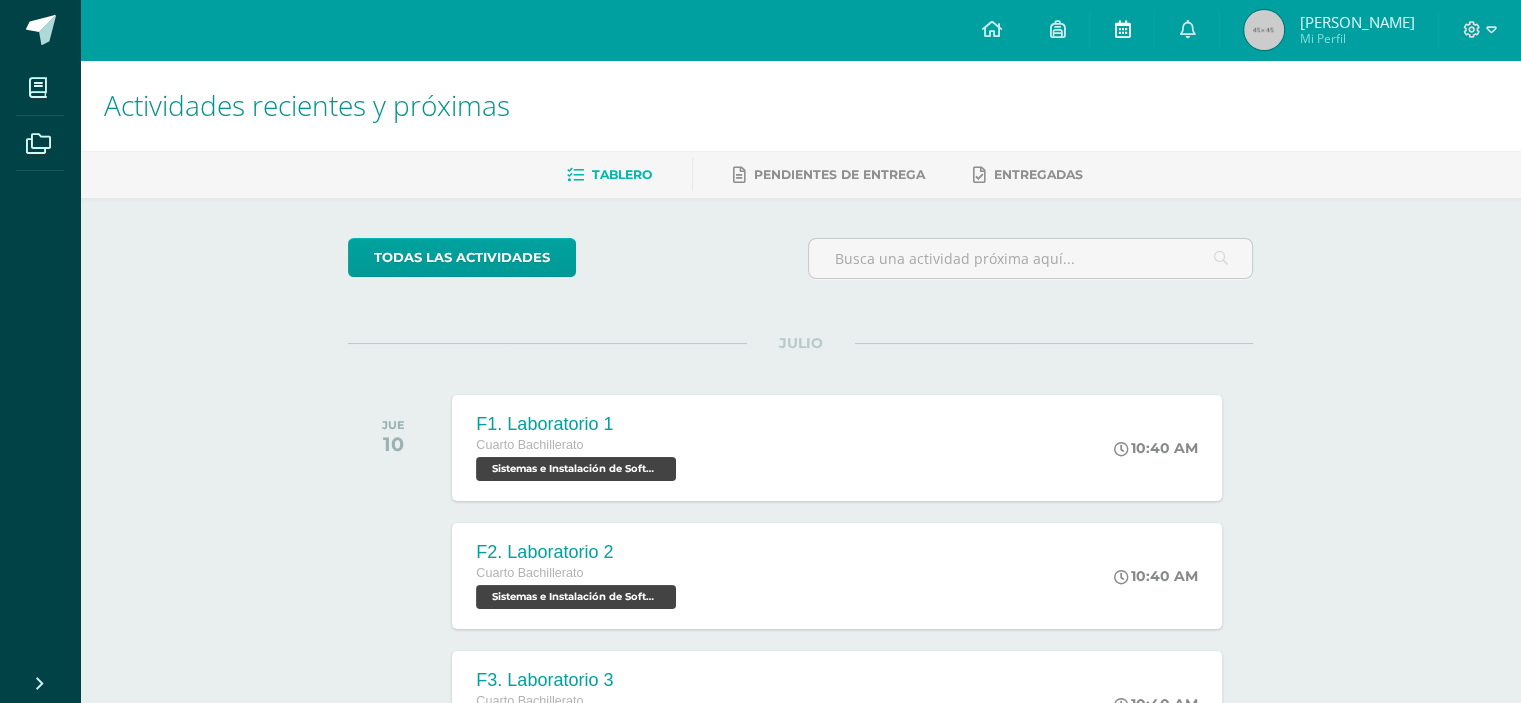 click at bounding box center [1122, 29] 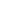 click at bounding box center (0, 0) 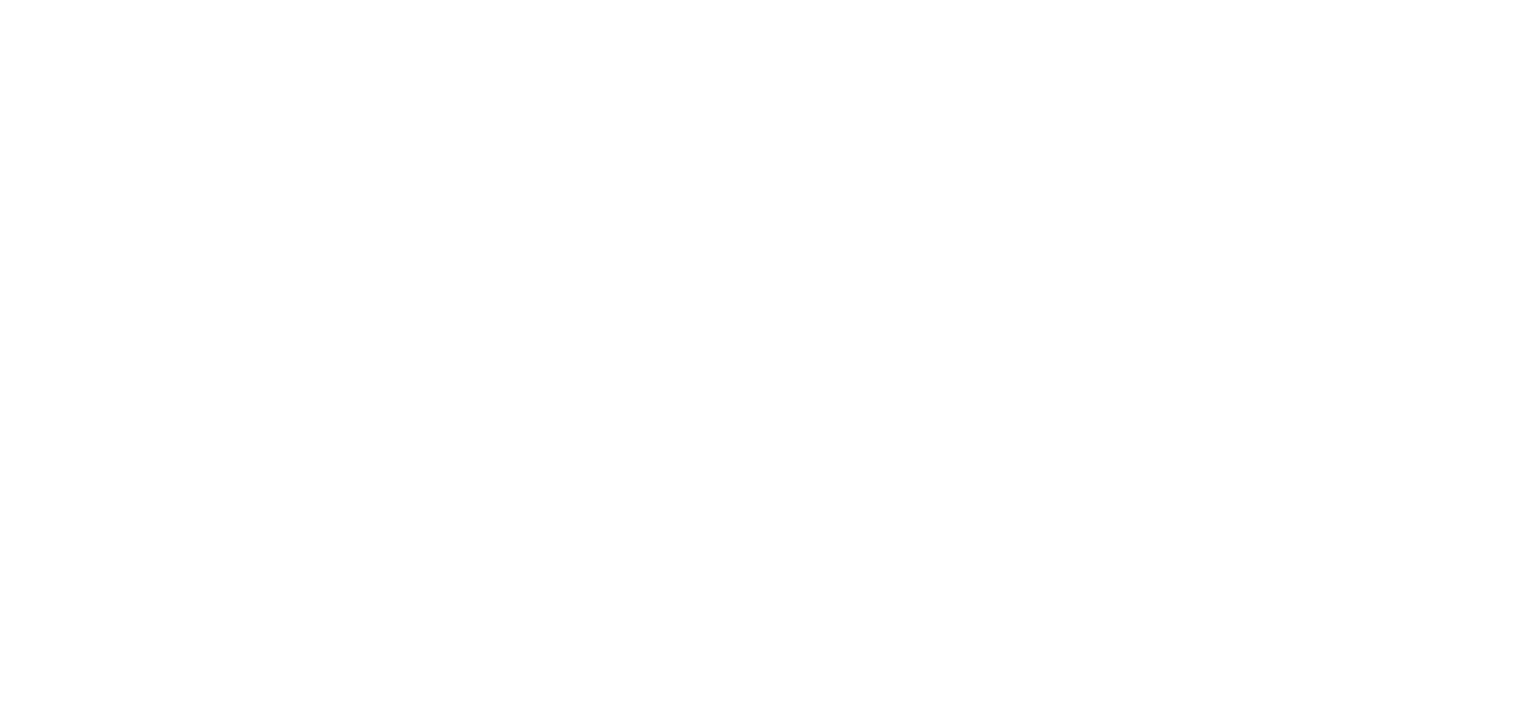 scroll, scrollTop: 0, scrollLeft: 0, axis: both 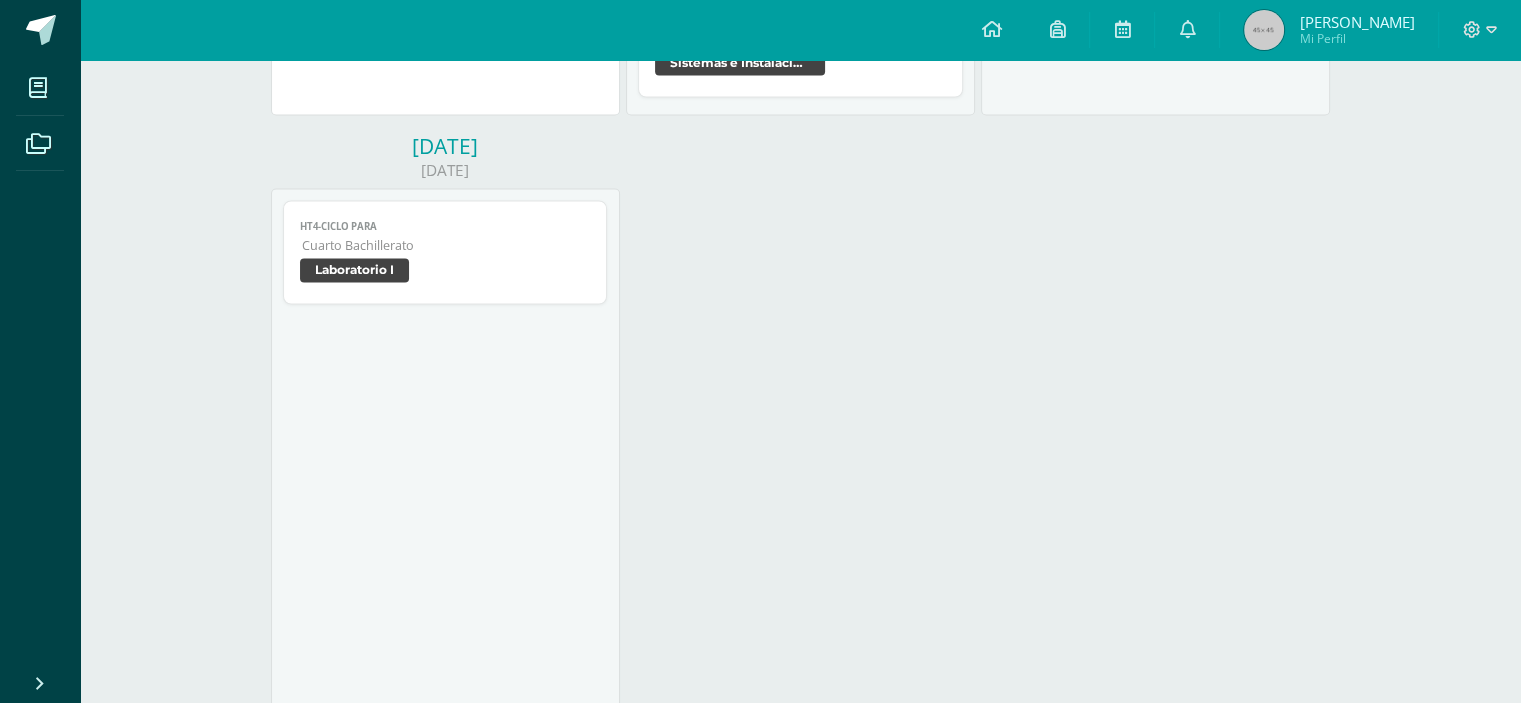 click on "[PERSON_NAME][DATE]
HT4-Ciclo Para
Laboratorio I
Cargando contenido HT4-Ciclo Para Cuarto Bachillerato Laboratorio I" at bounding box center [444, 1014] 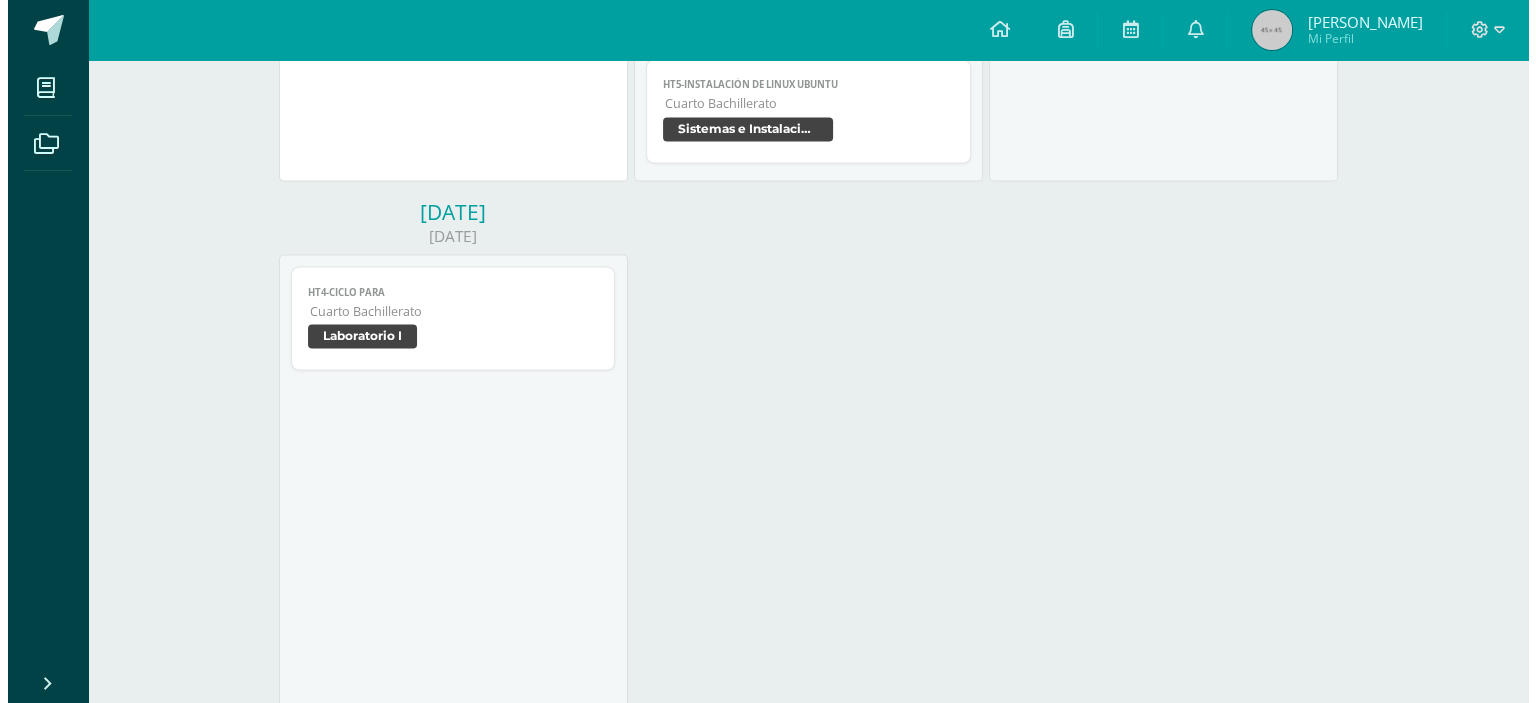 scroll, scrollTop: 3662, scrollLeft: 0, axis: vertical 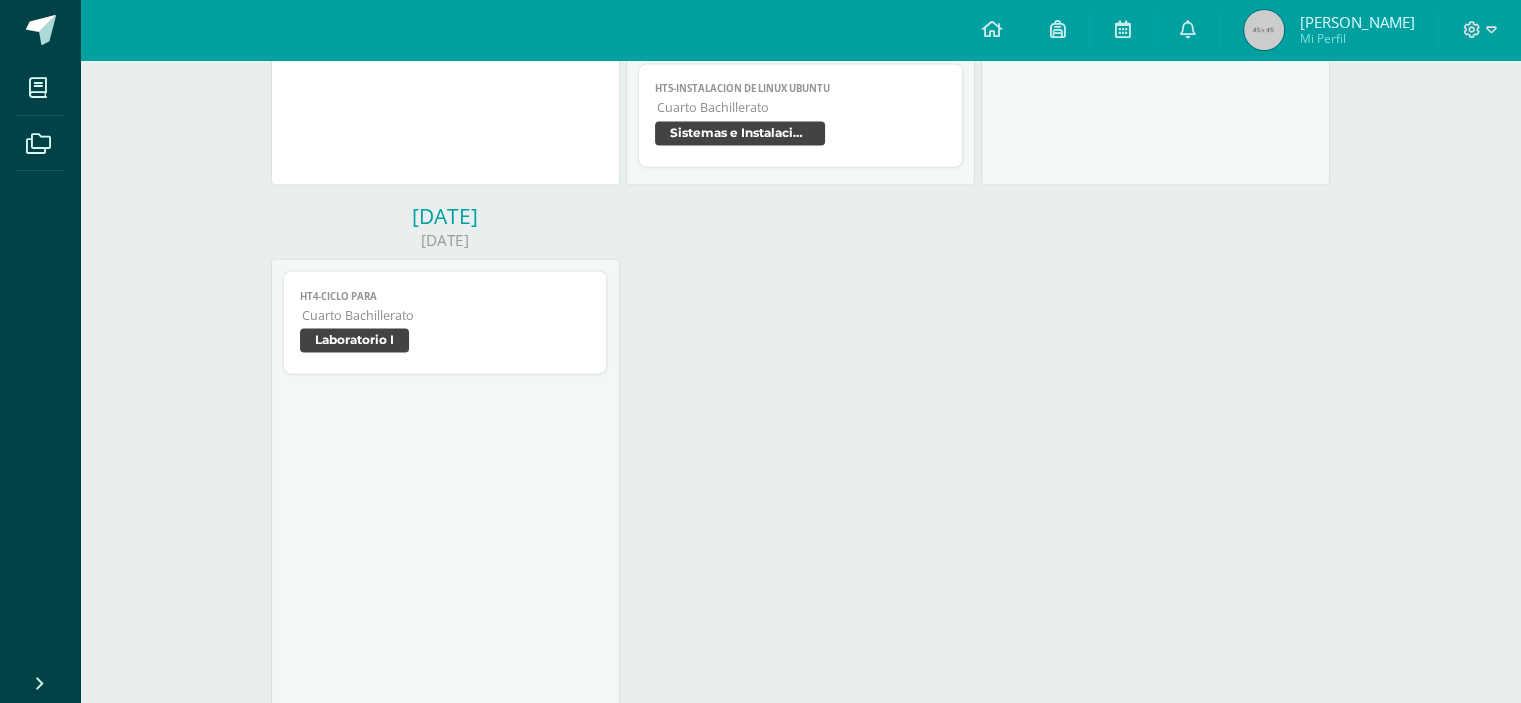 click on "Cuarto Bachillerato" at bounding box center (446, 314) 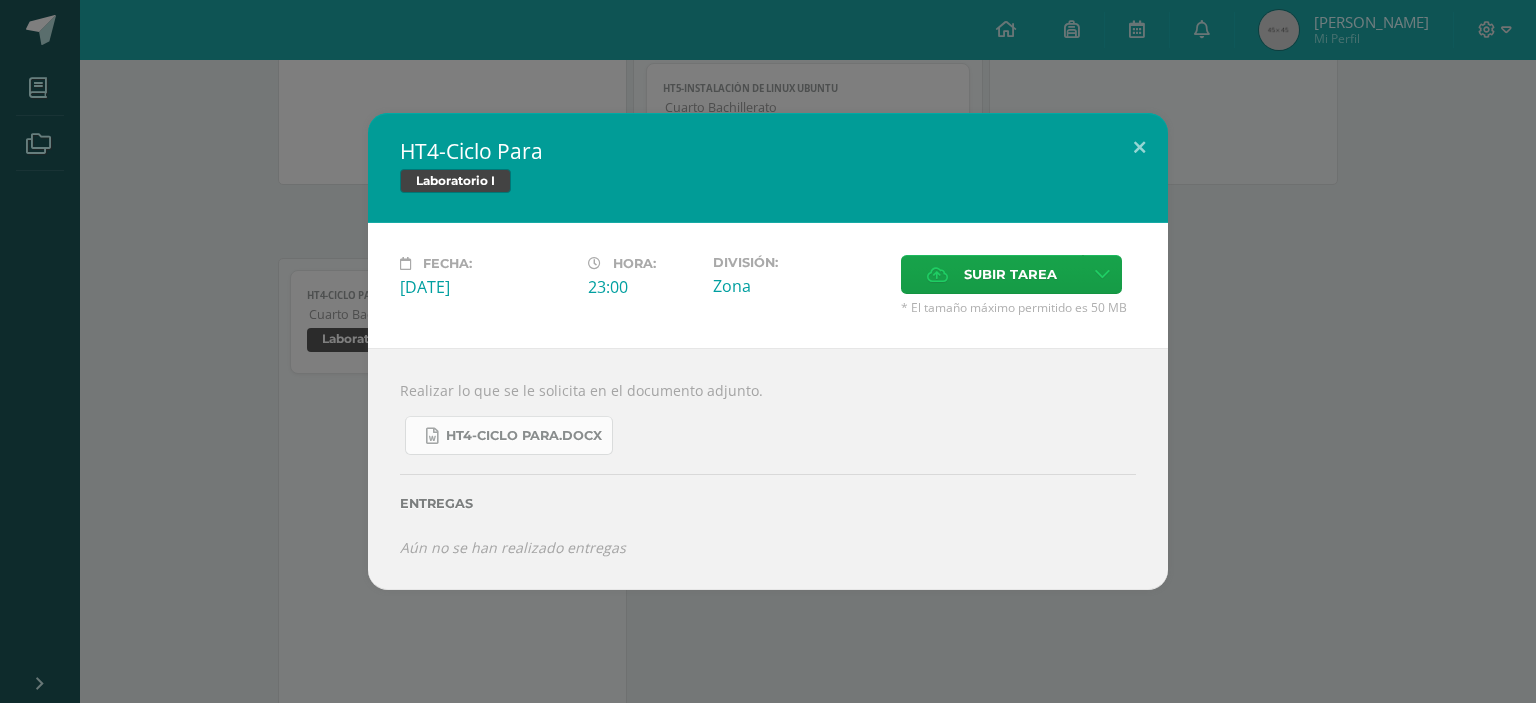 click on "HT4-Ciclo Para.docx" at bounding box center (524, 436) 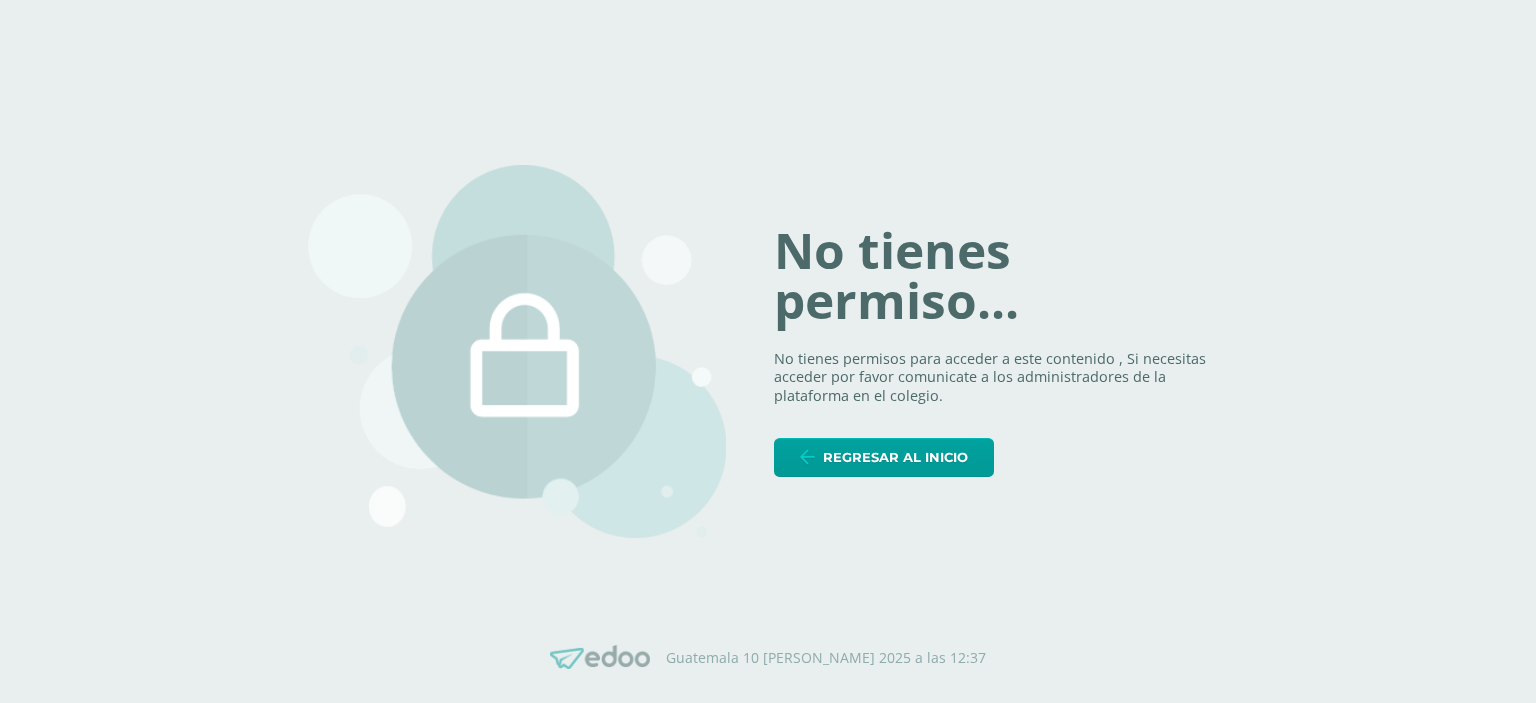 scroll, scrollTop: 0, scrollLeft: 0, axis: both 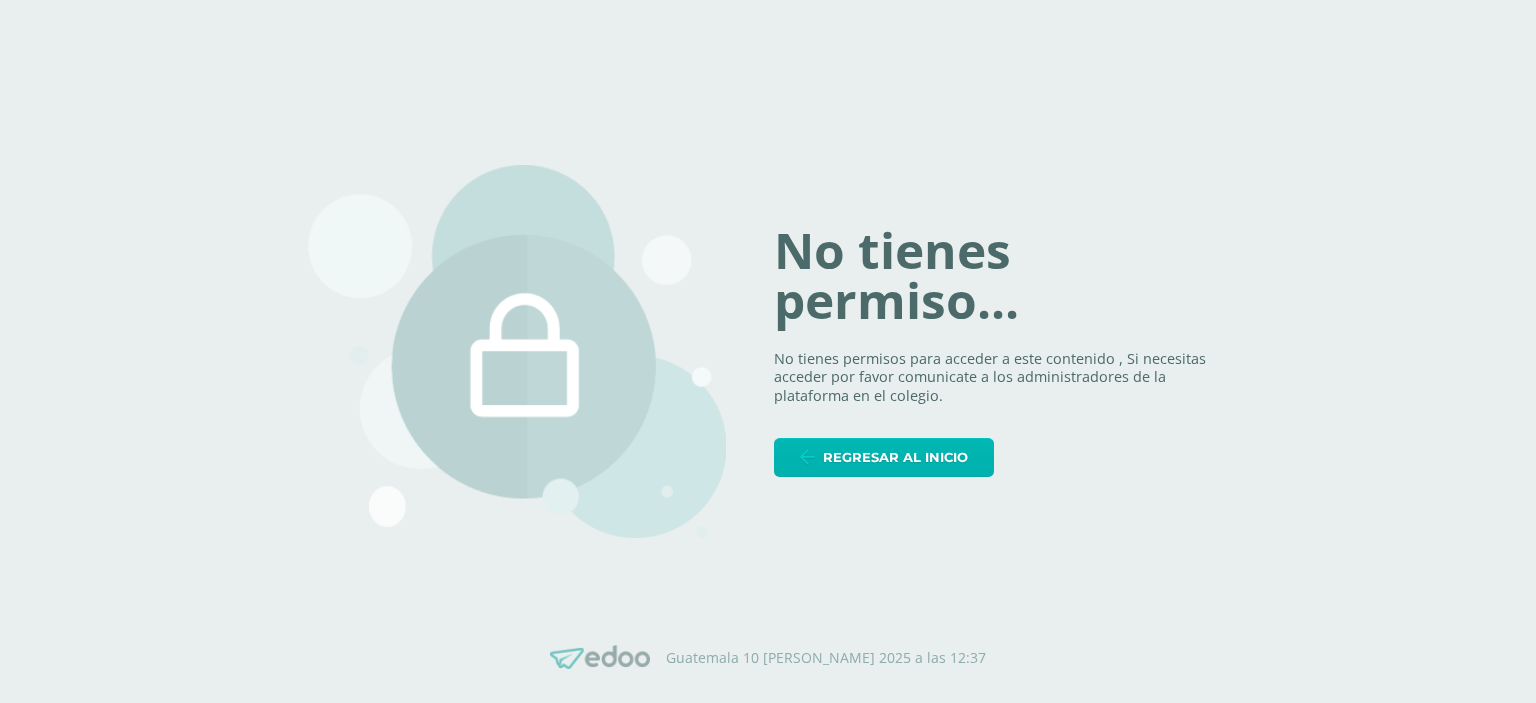 click on "Regresar al inicio" at bounding box center [895, 457] 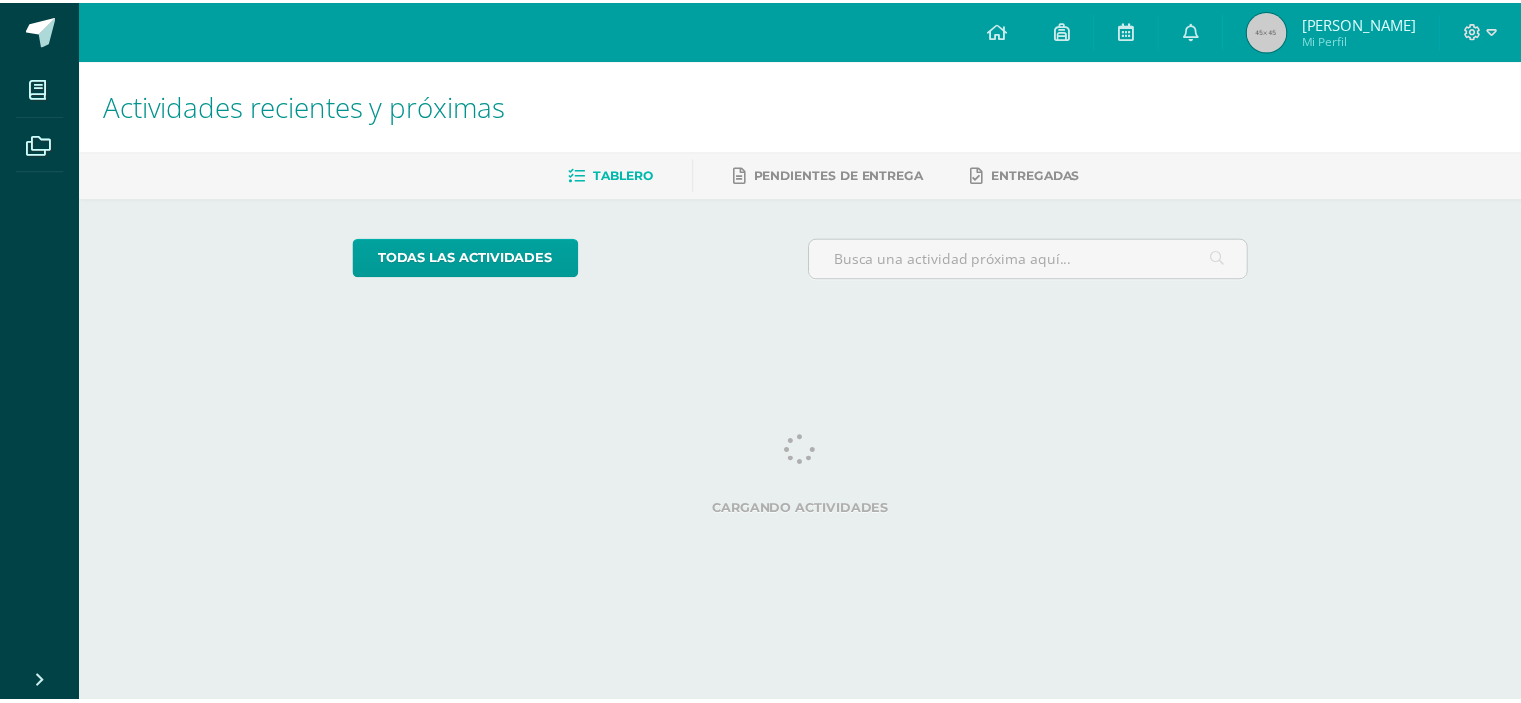 scroll, scrollTop: 0, scrollLeft: 0, axis: both 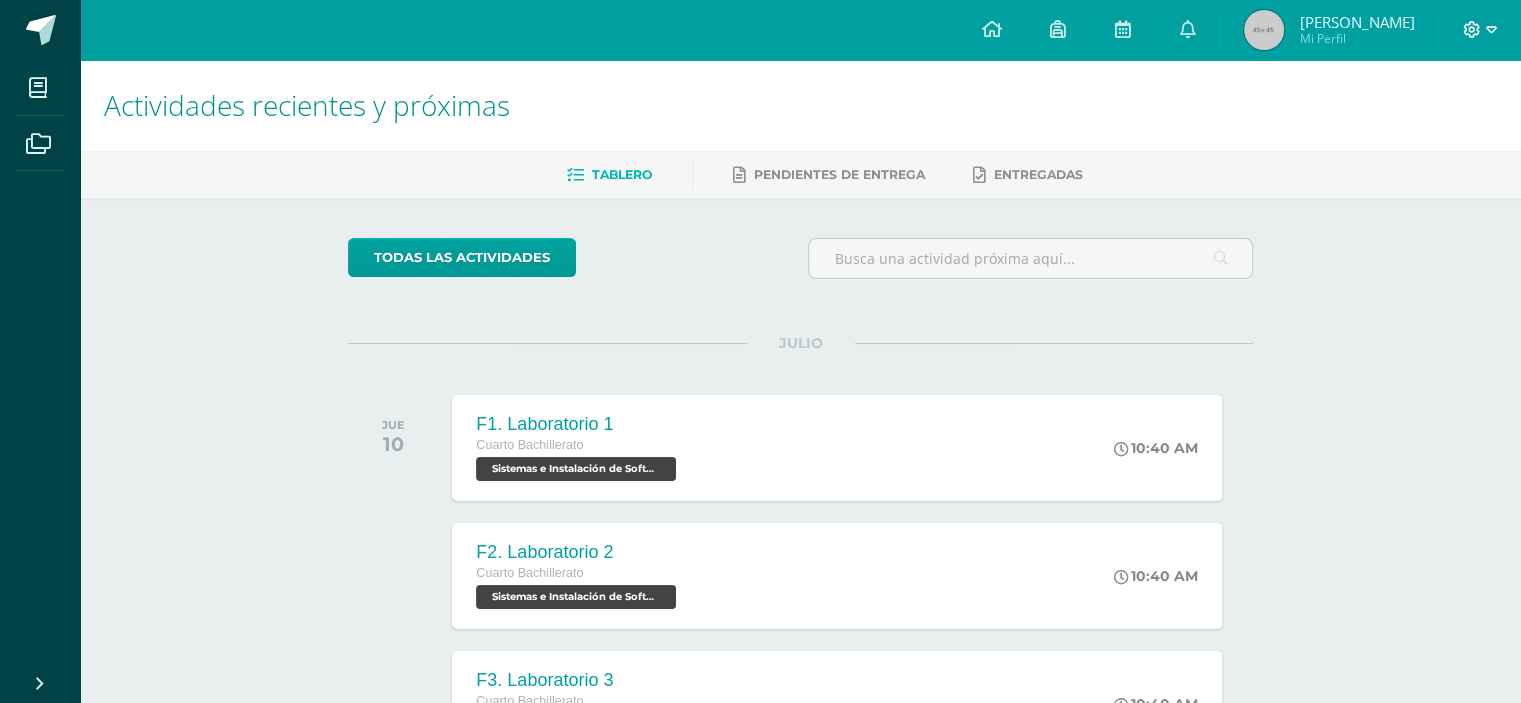 click at bounding box center [1480, 30] 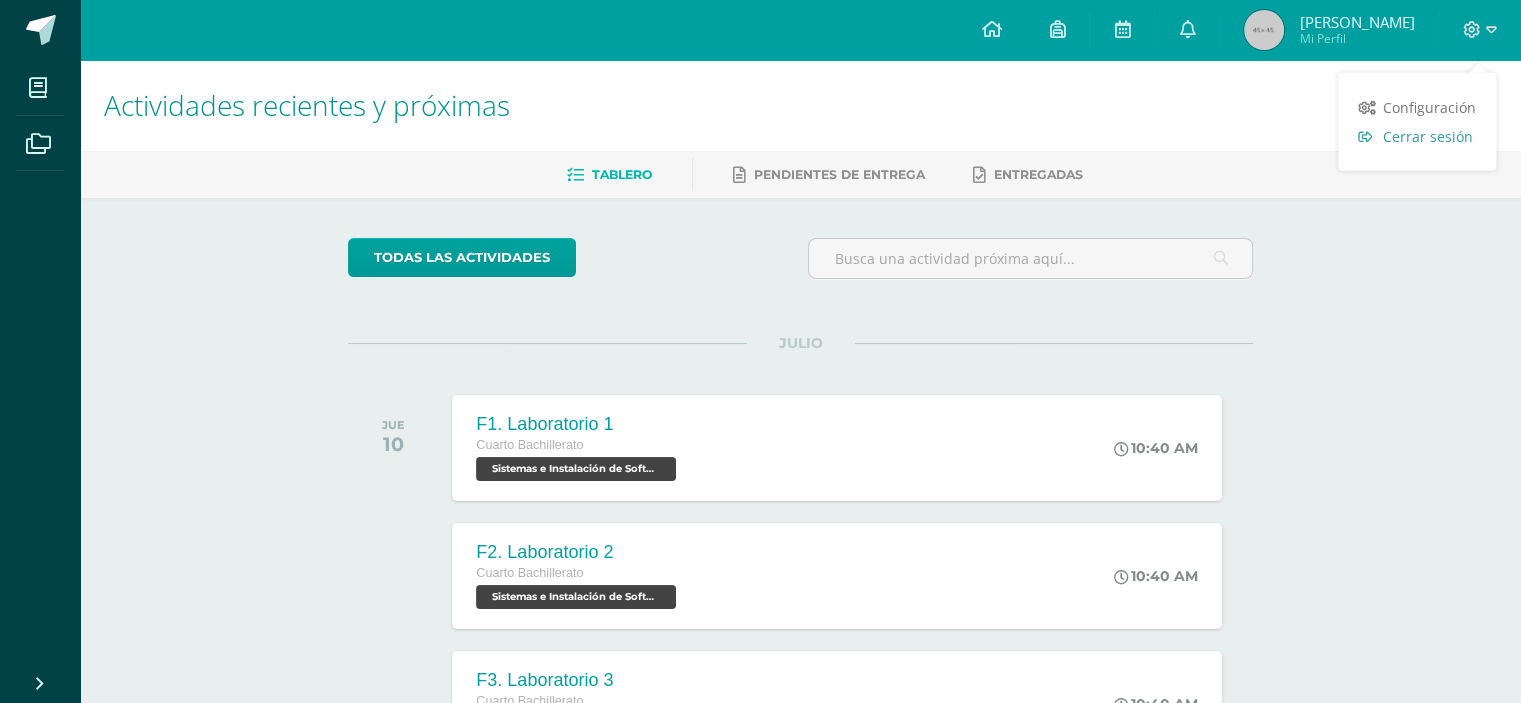 click on "Cerrar sesión" at bounding box center (1417, 136) 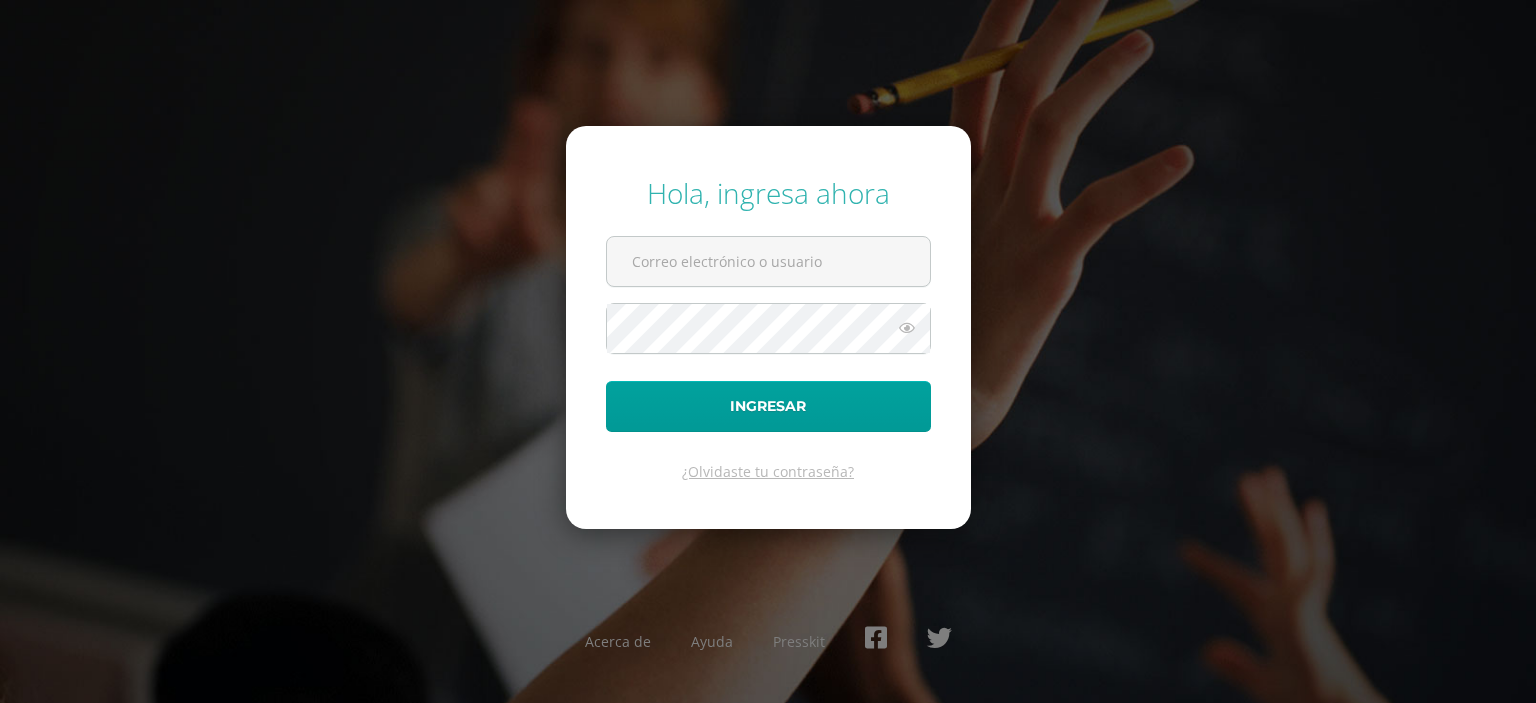 scroll, scrollTop: 0, scrollLeft: 0, axis: both 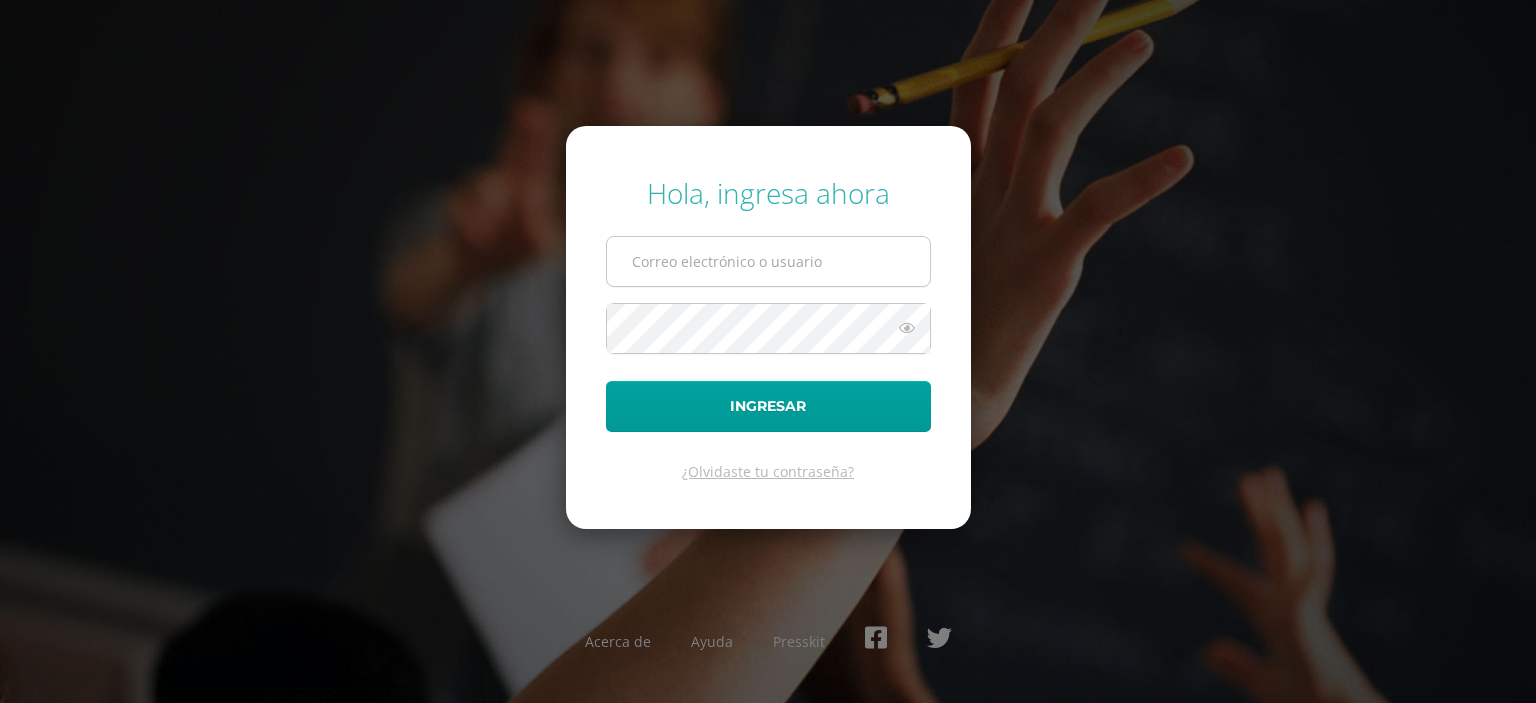 type on "[EMAIL_ADDRESS][DOMAIN_NAME]" 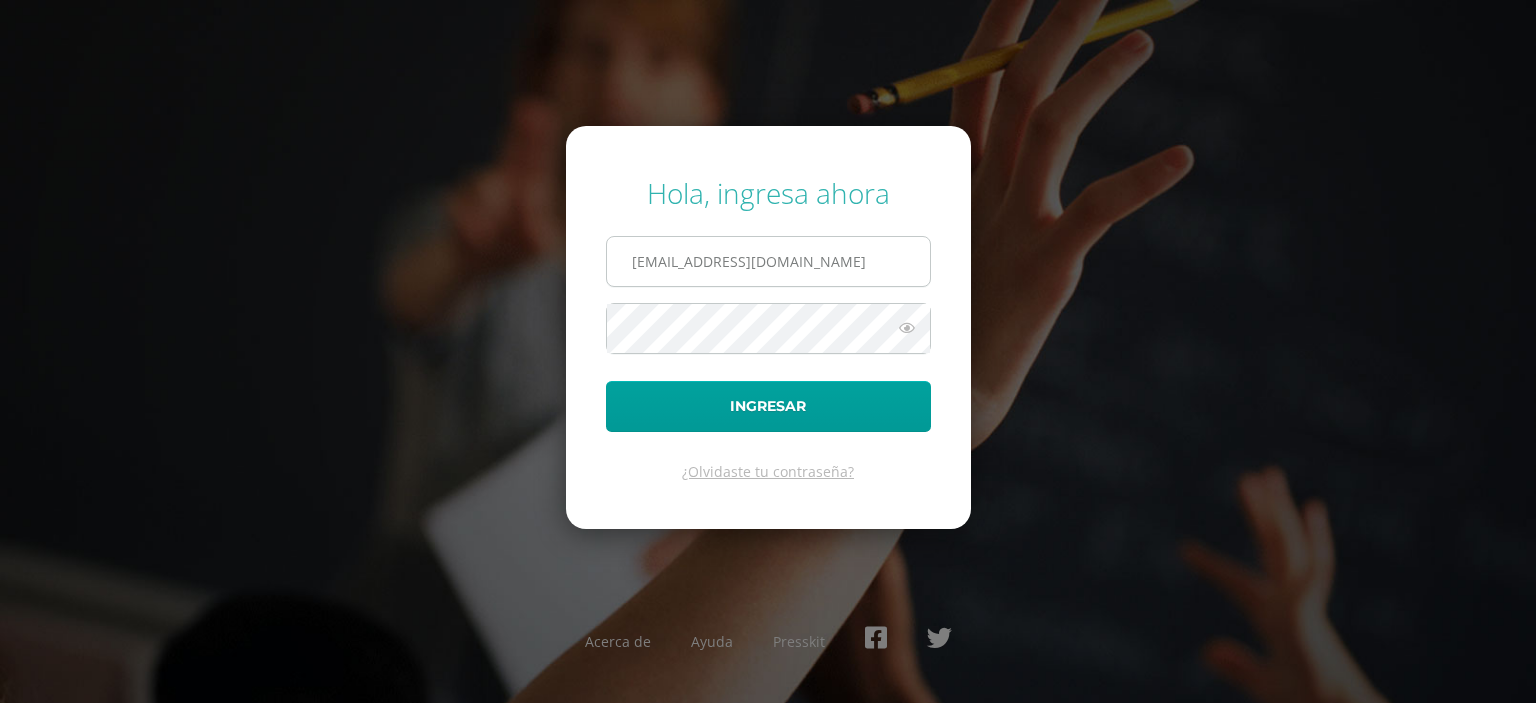 click on "[EMAIL_ADDRESS][DOMAIN_NAME]" at bounding box center (768, 261) 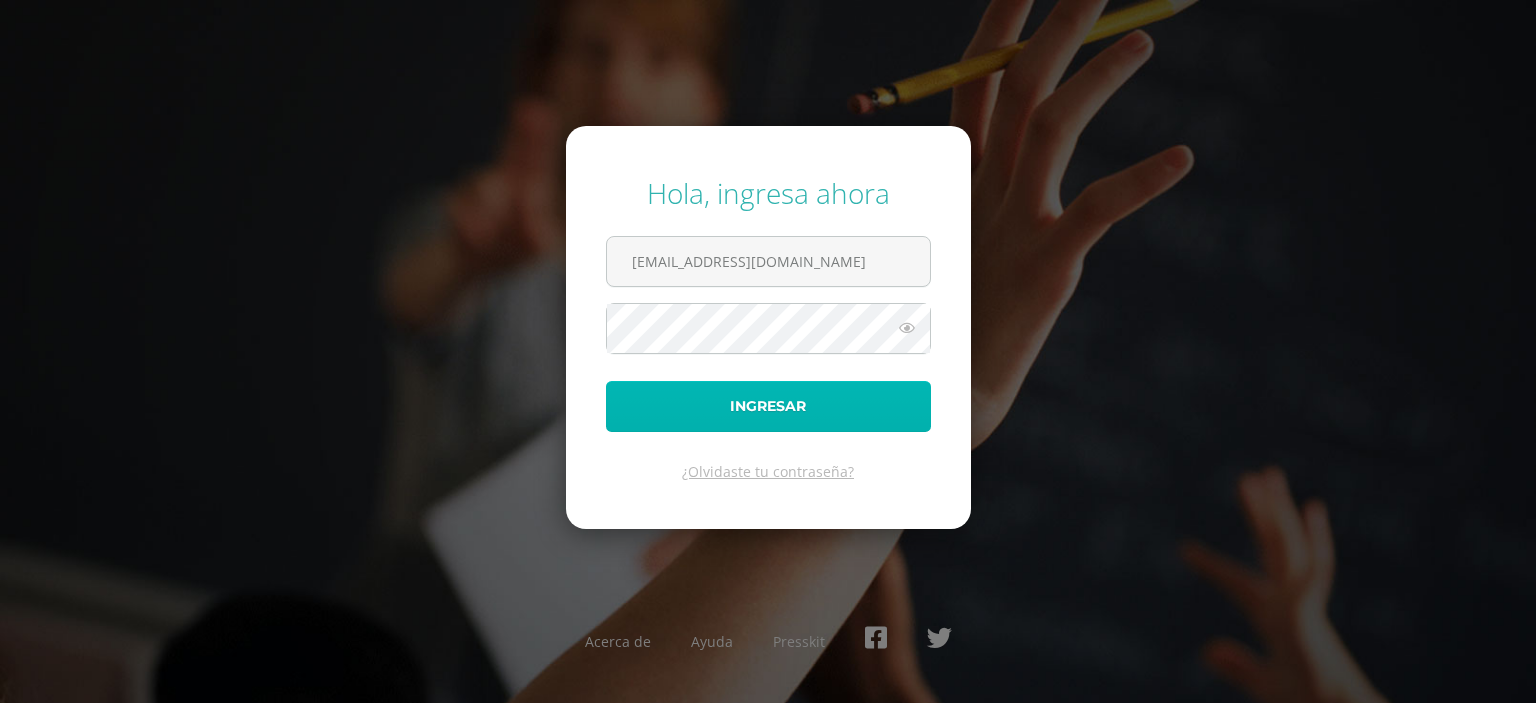 click on "Ingresar" at bounding box center (768, 406) 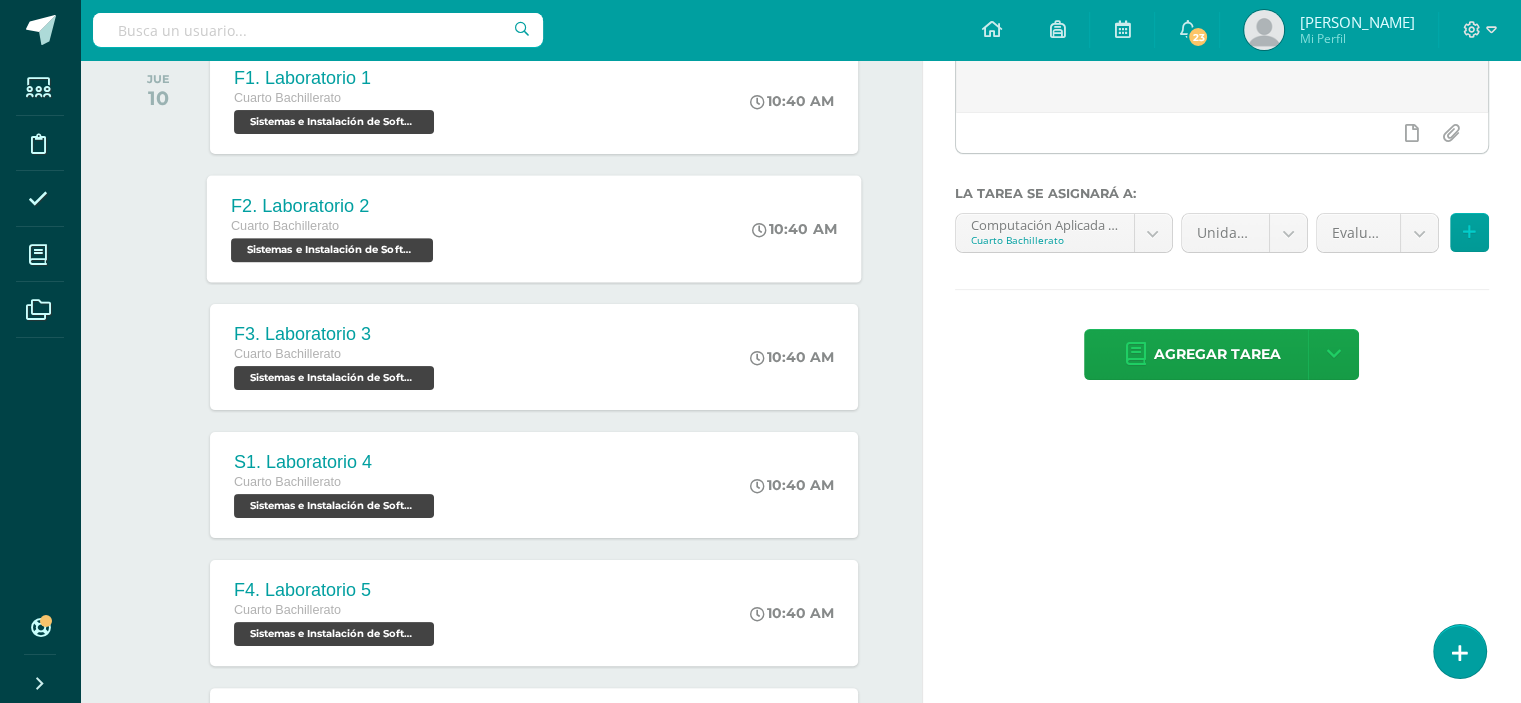 scroll, scrollTop: 0, scrollLeft: 0, axis: both 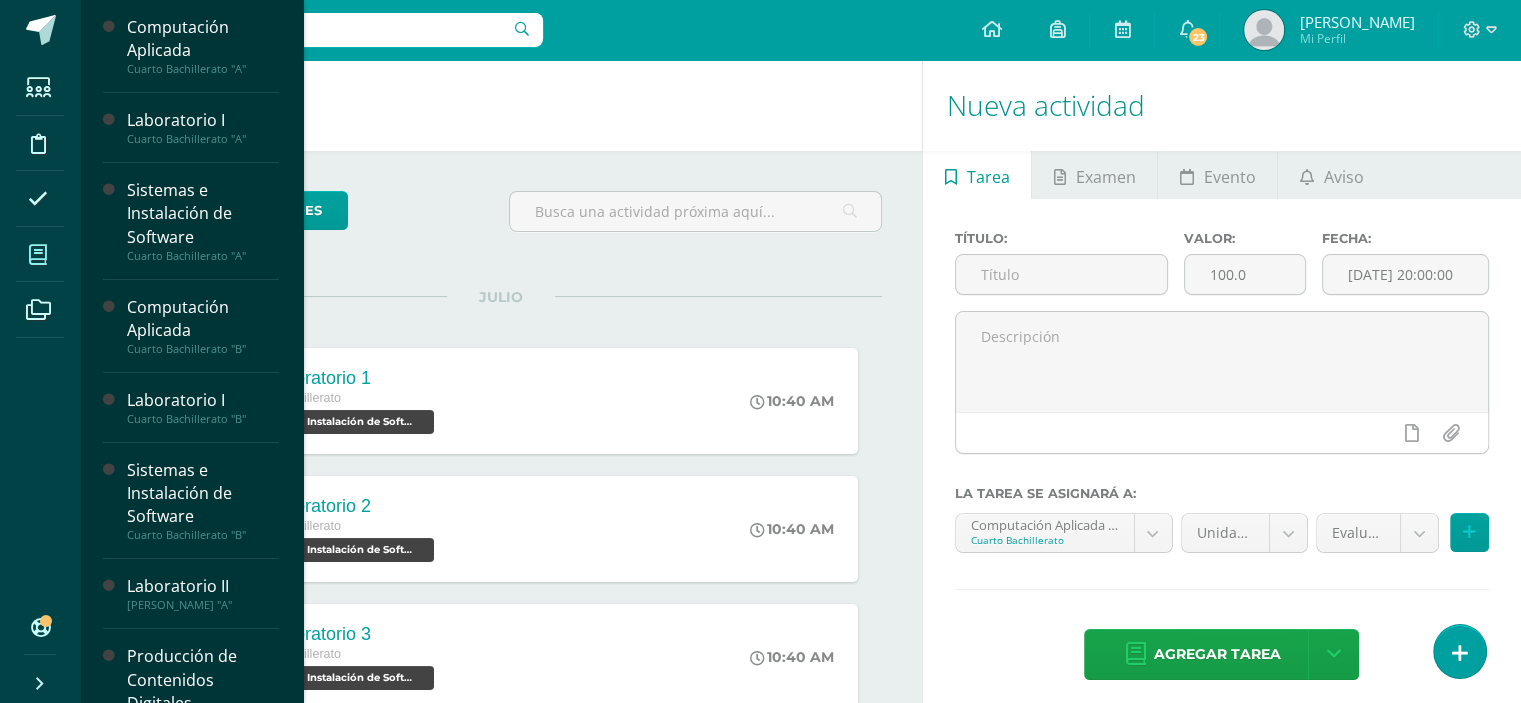 click at bounding box center [38, 254] 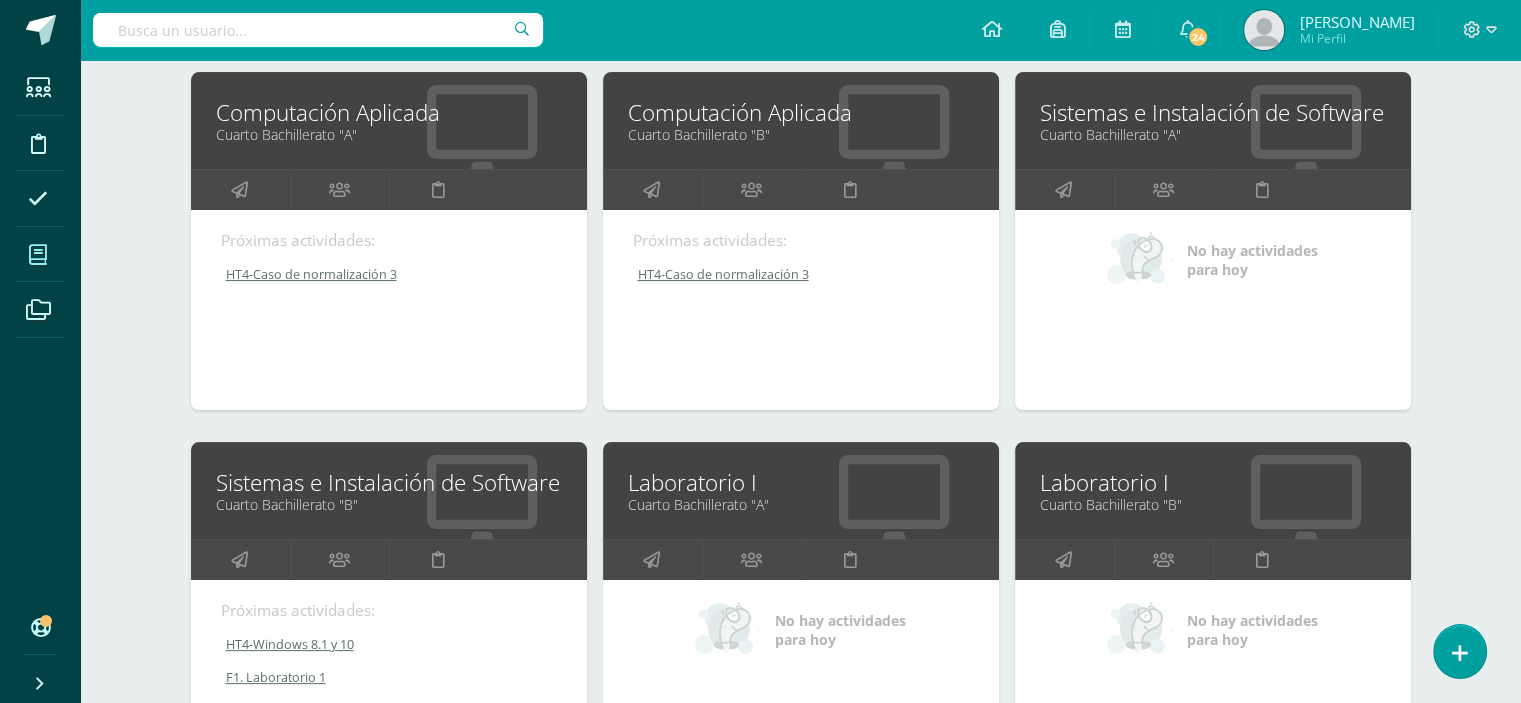 scroll, scrollTop: 400, scrollLeft: 0, axis: vertical 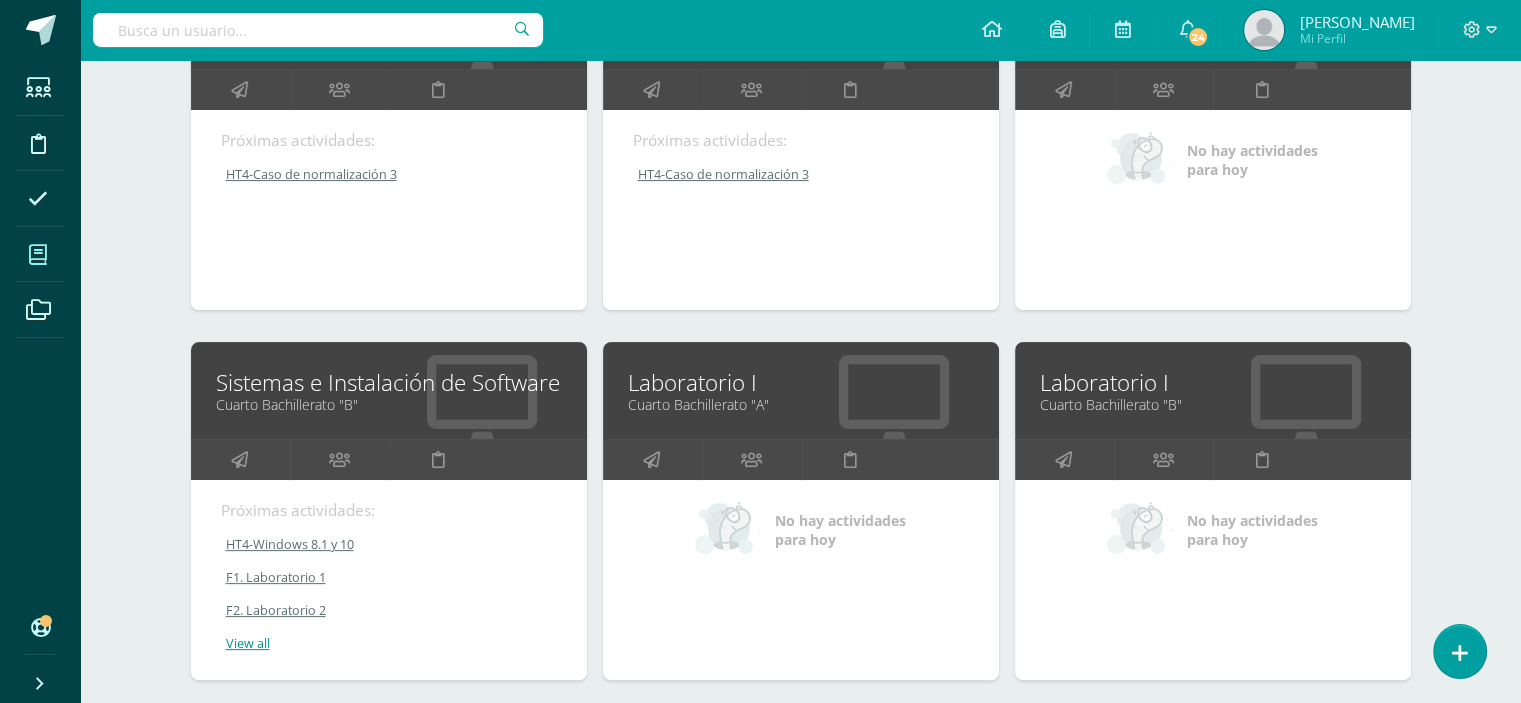 click on "Sistemas e Instalación de Software" at bounding box center [389, 382] 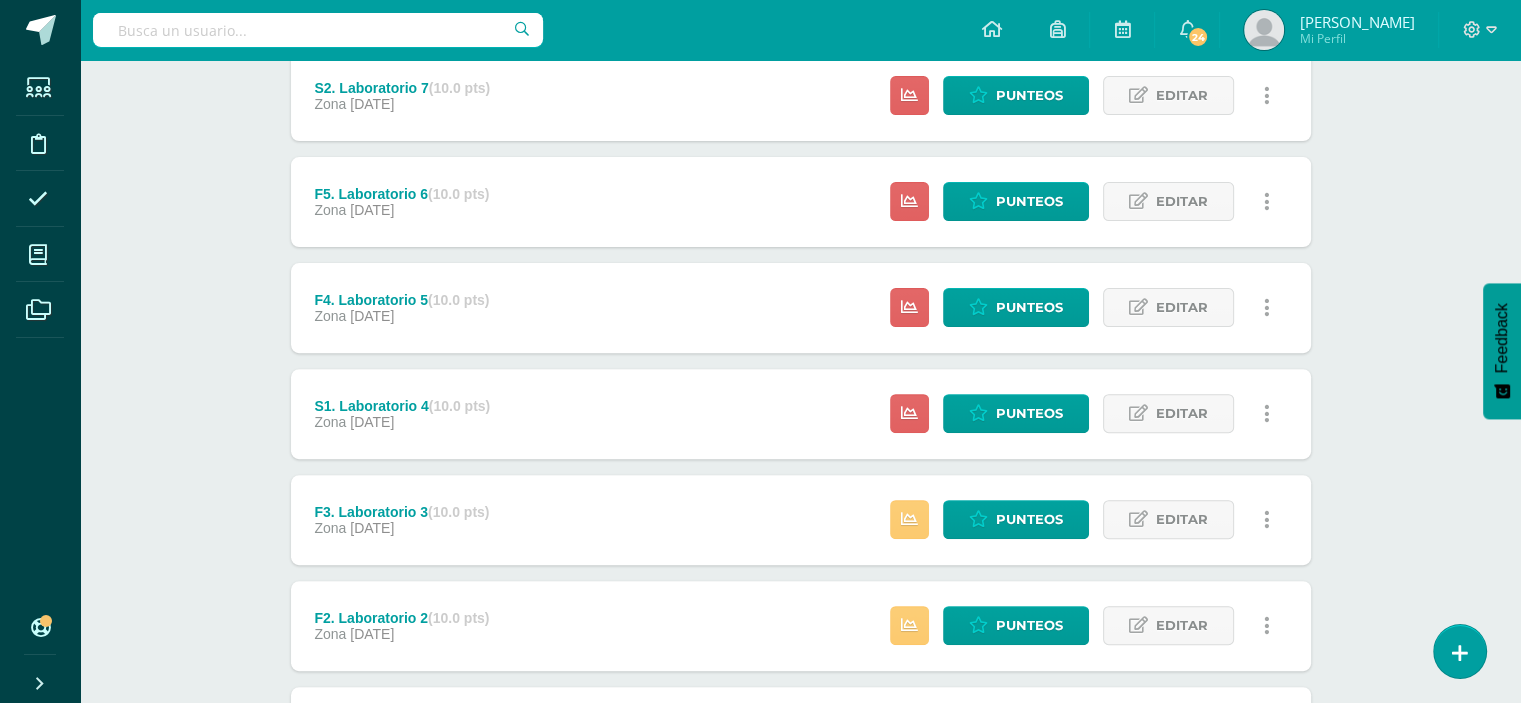 scroll, scrollTop: 1100, scrollLeft: 0, axis: vertical 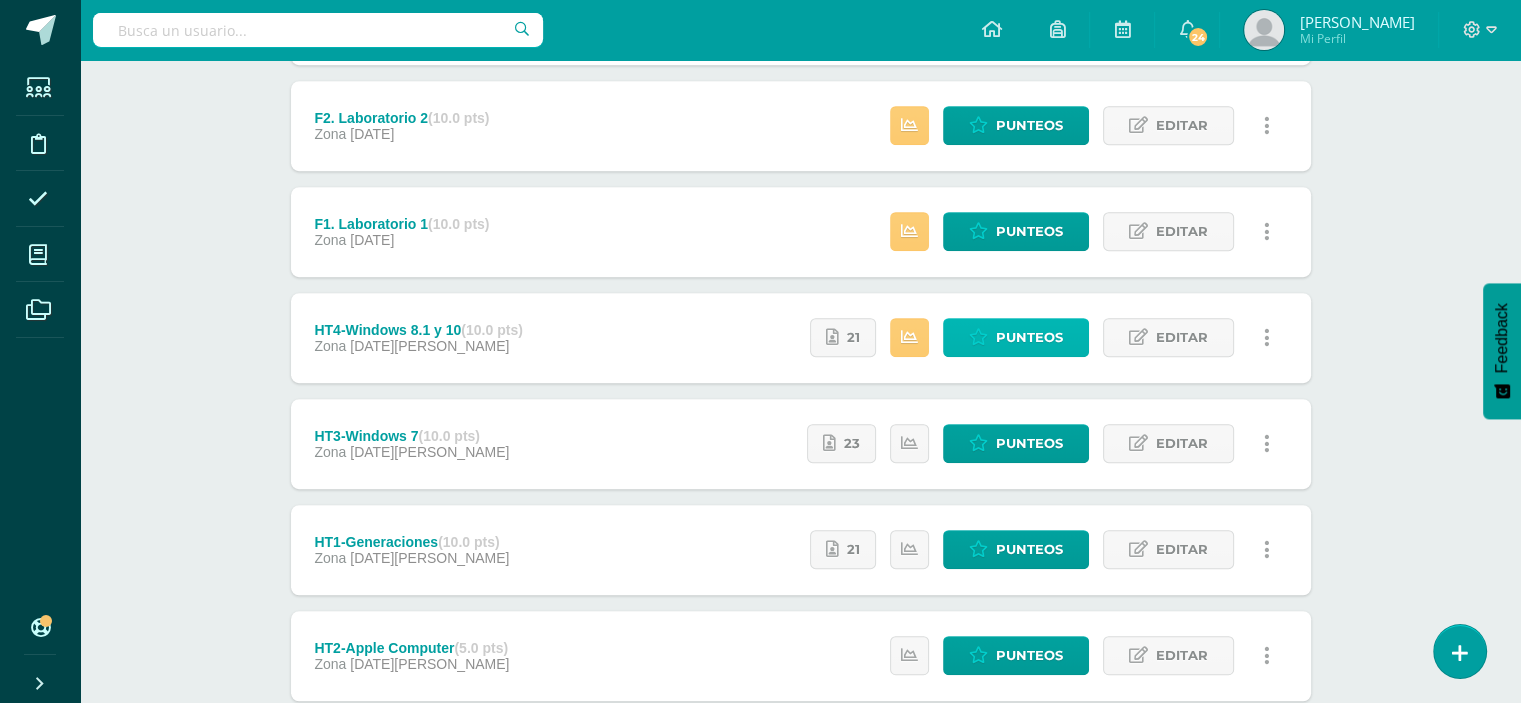 click on "Punteos" at bounding box center (1029, 337) 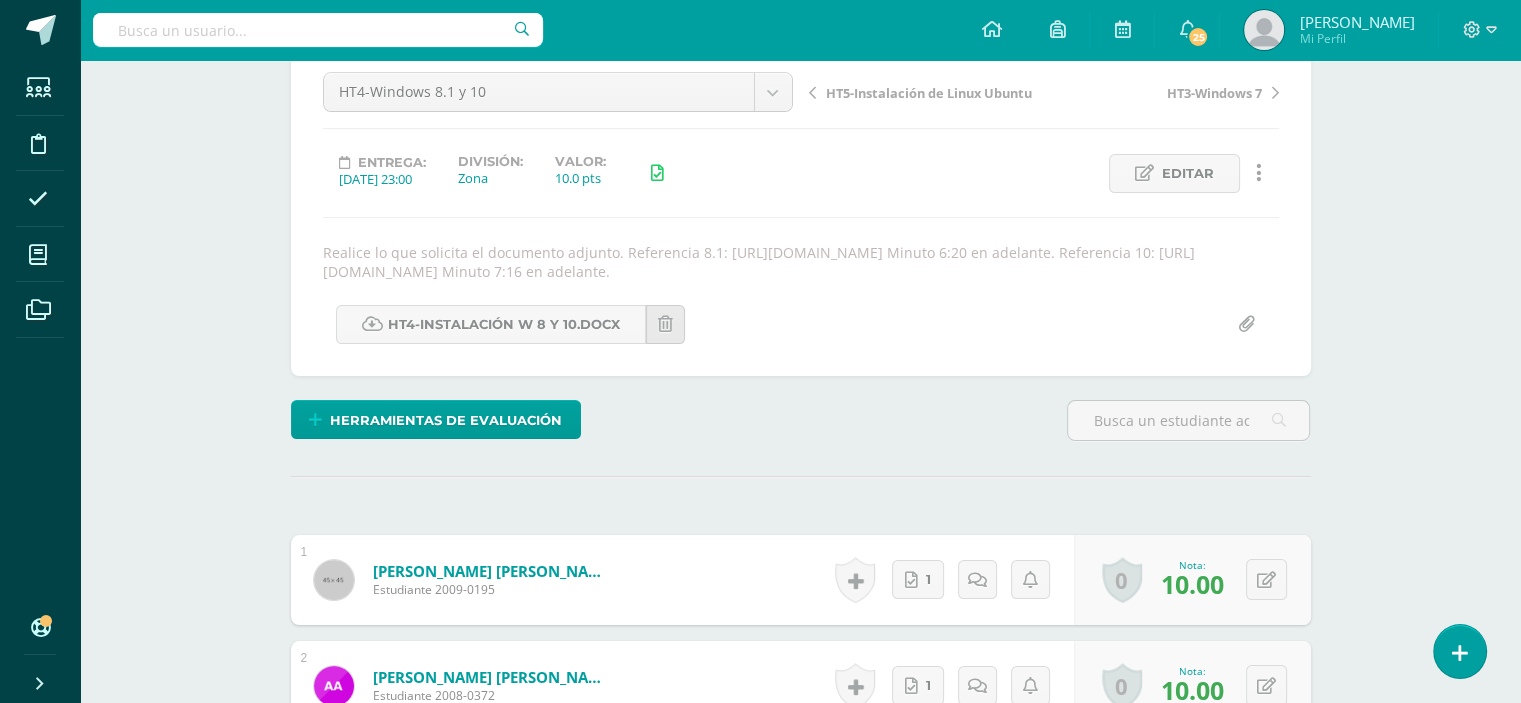 scroll, scrollTop: 0, scrollLeft: 0, axis: both 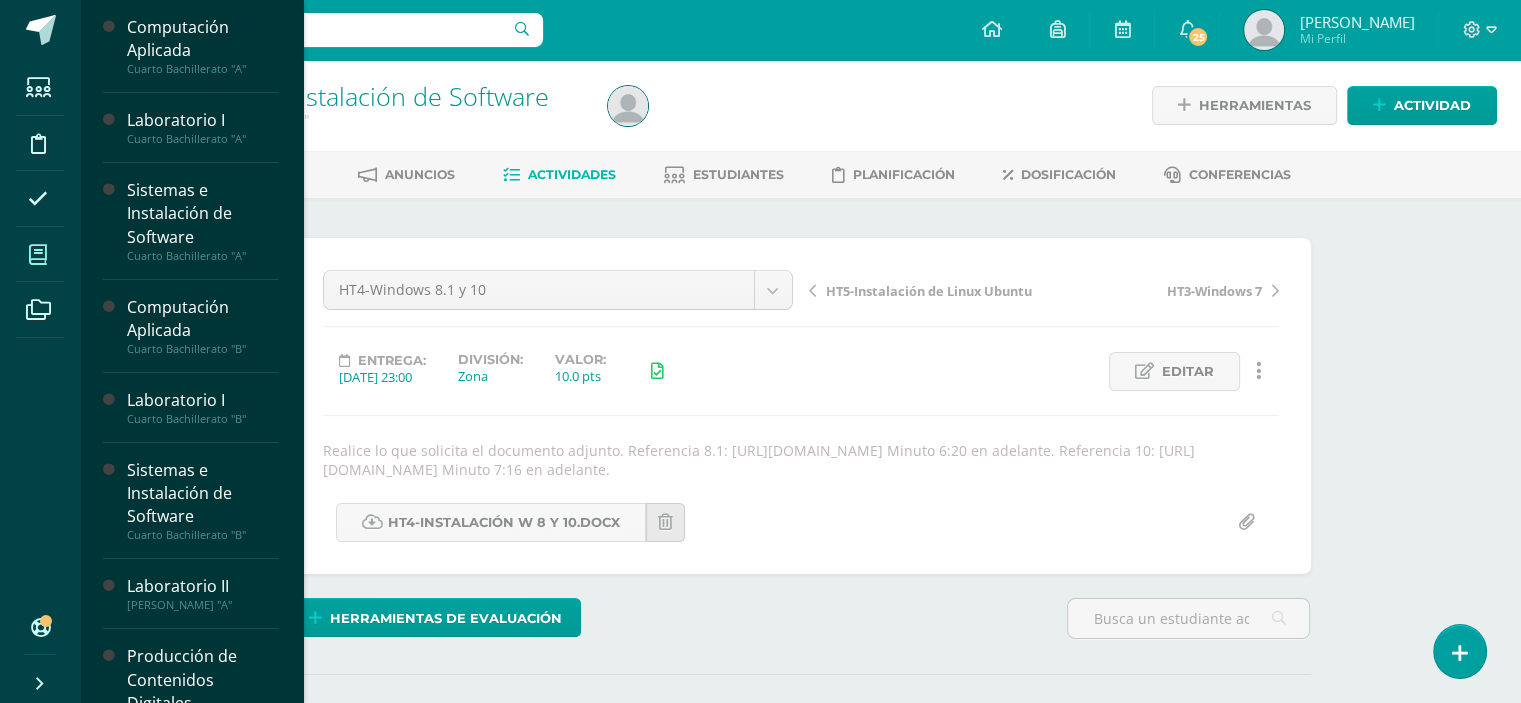 click at bounding box center [38, 254] 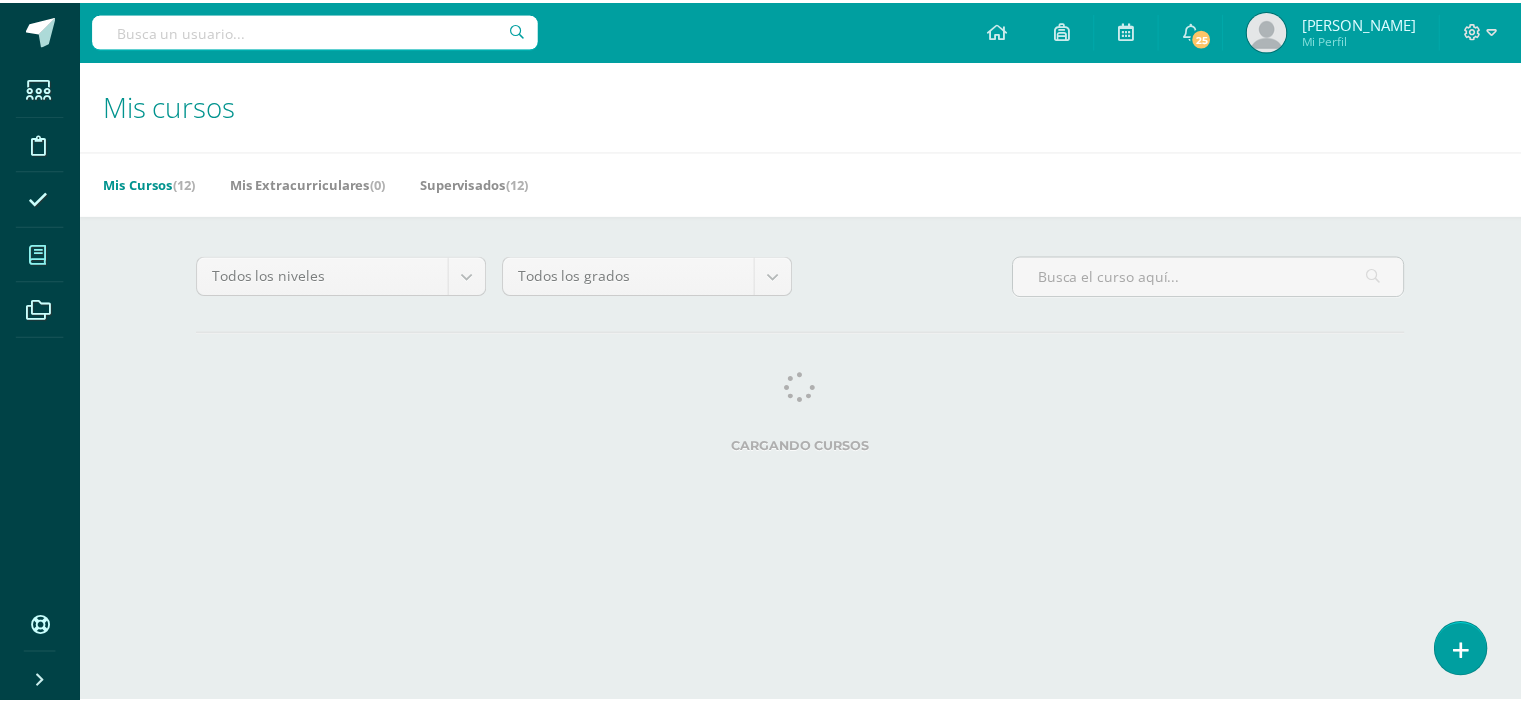 scroll, scrollTop: 0, scrollLeft: 0, axis: both 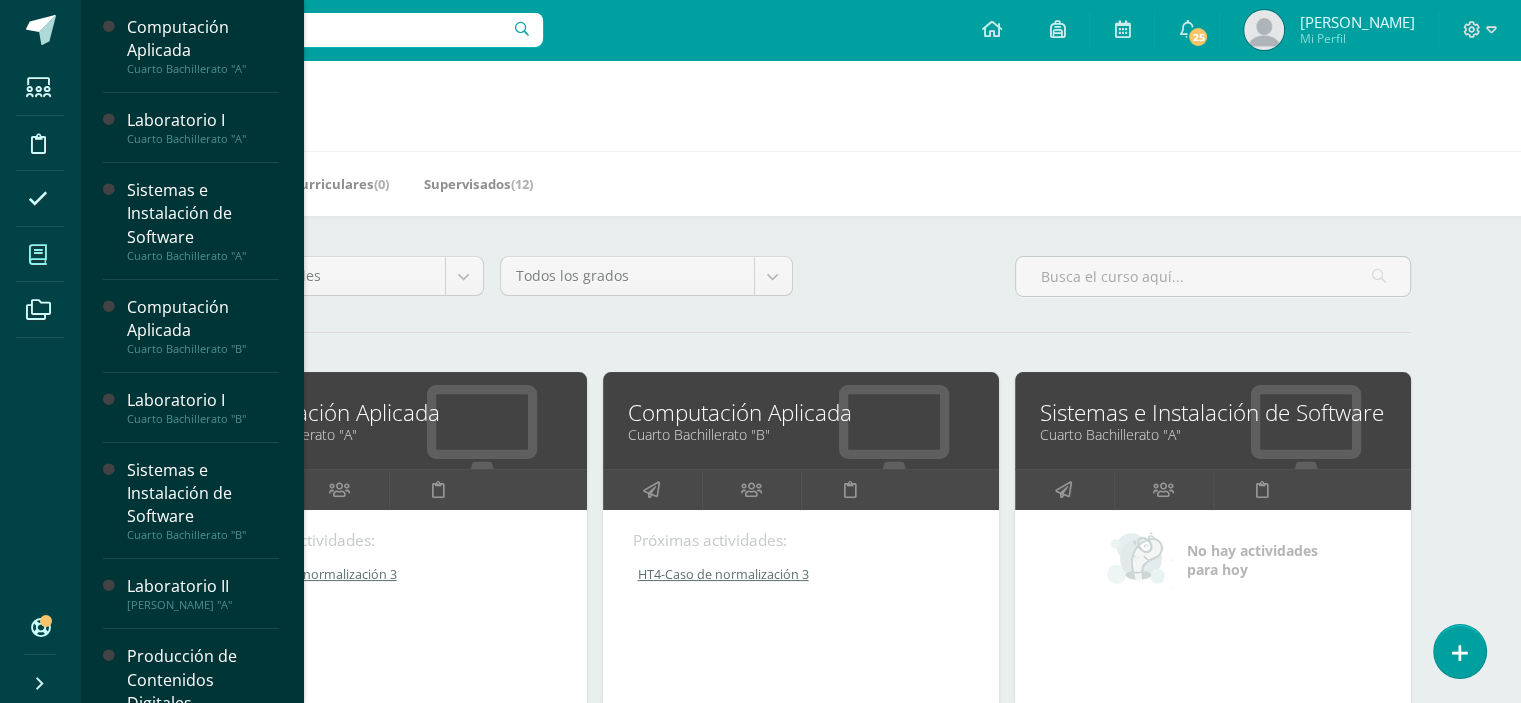 click on "Sistemas e Instalación de Software" at bounding box center [1213, 412] 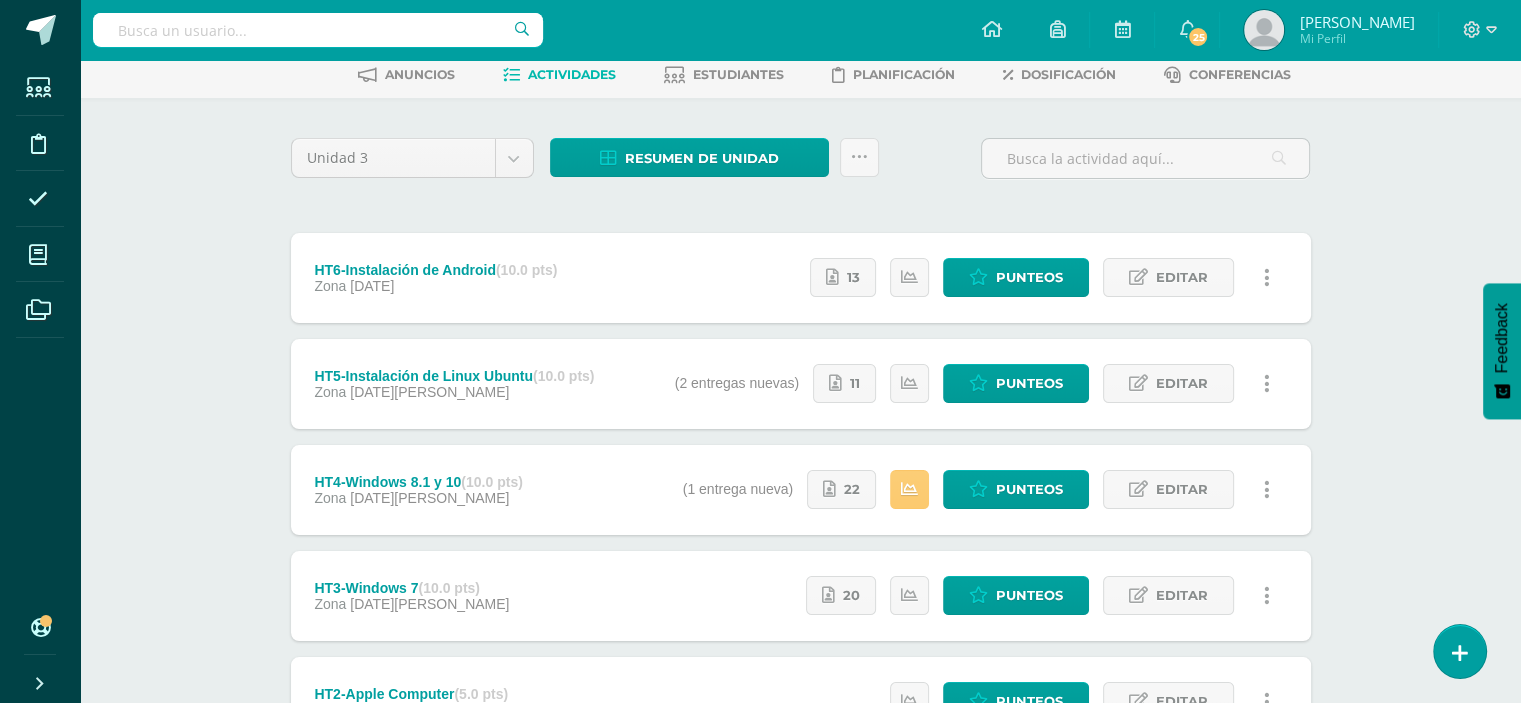 scroll, scrollTop: 200, scrollLeft: 0, axis: vertical 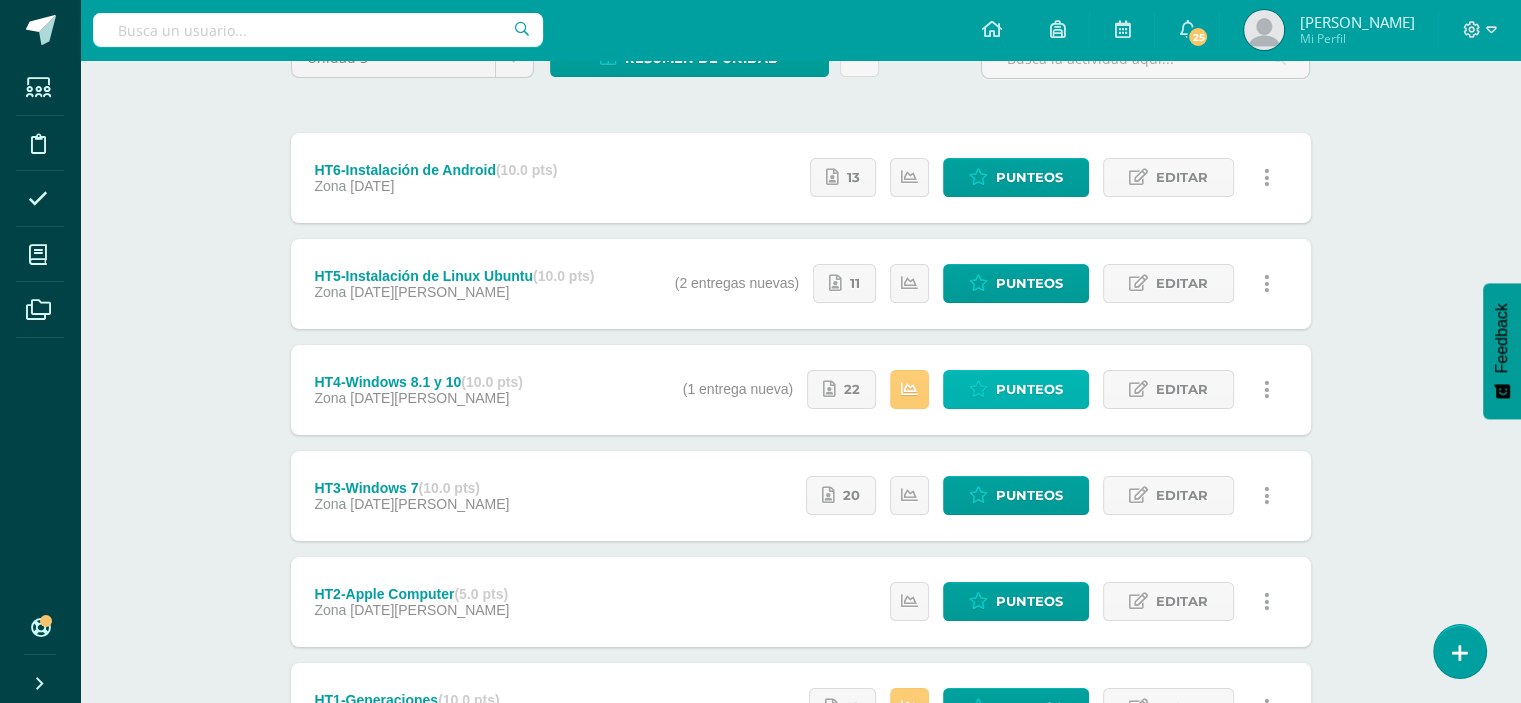 click on "Punteos" at bounding box center [1029, 389] 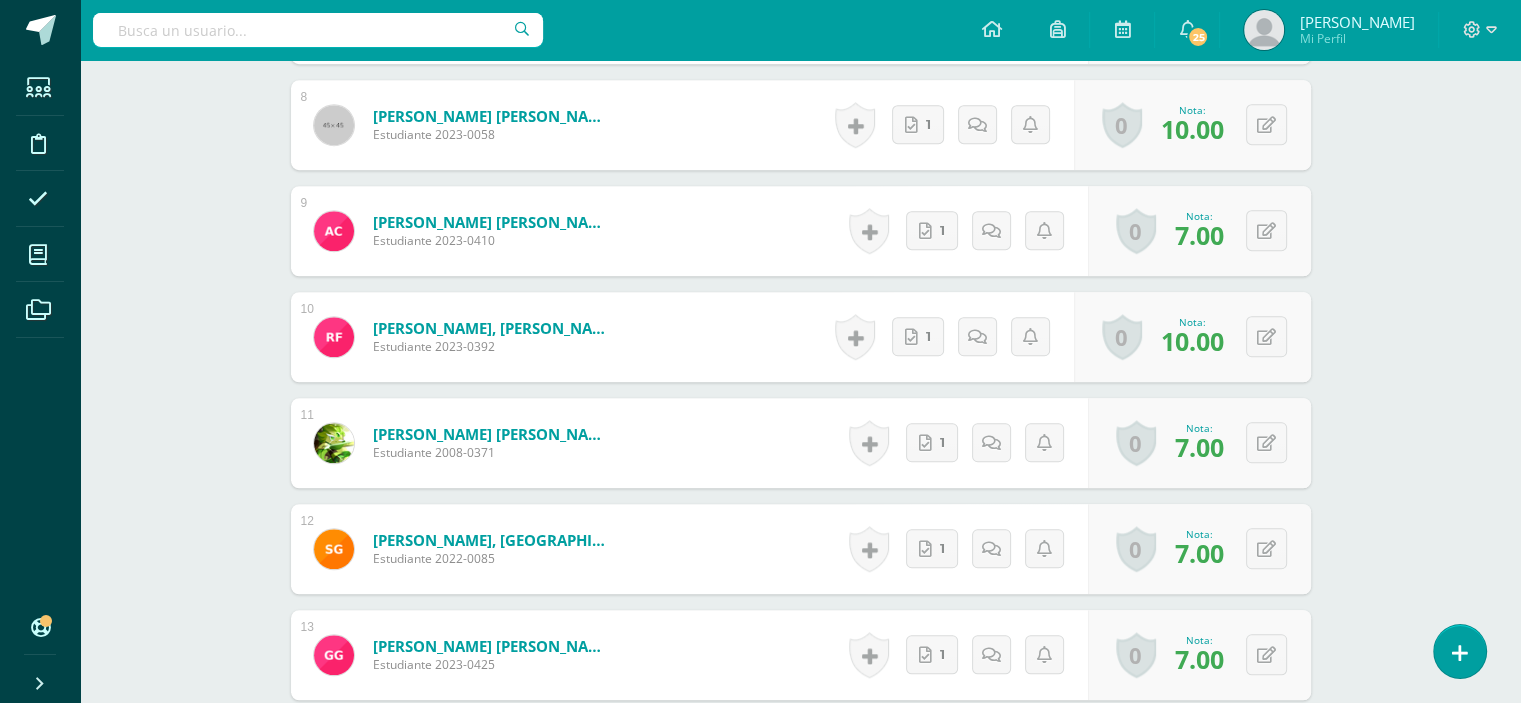 scroll, scrollTop: 1495, scrollLeft: 0, axis: vertical 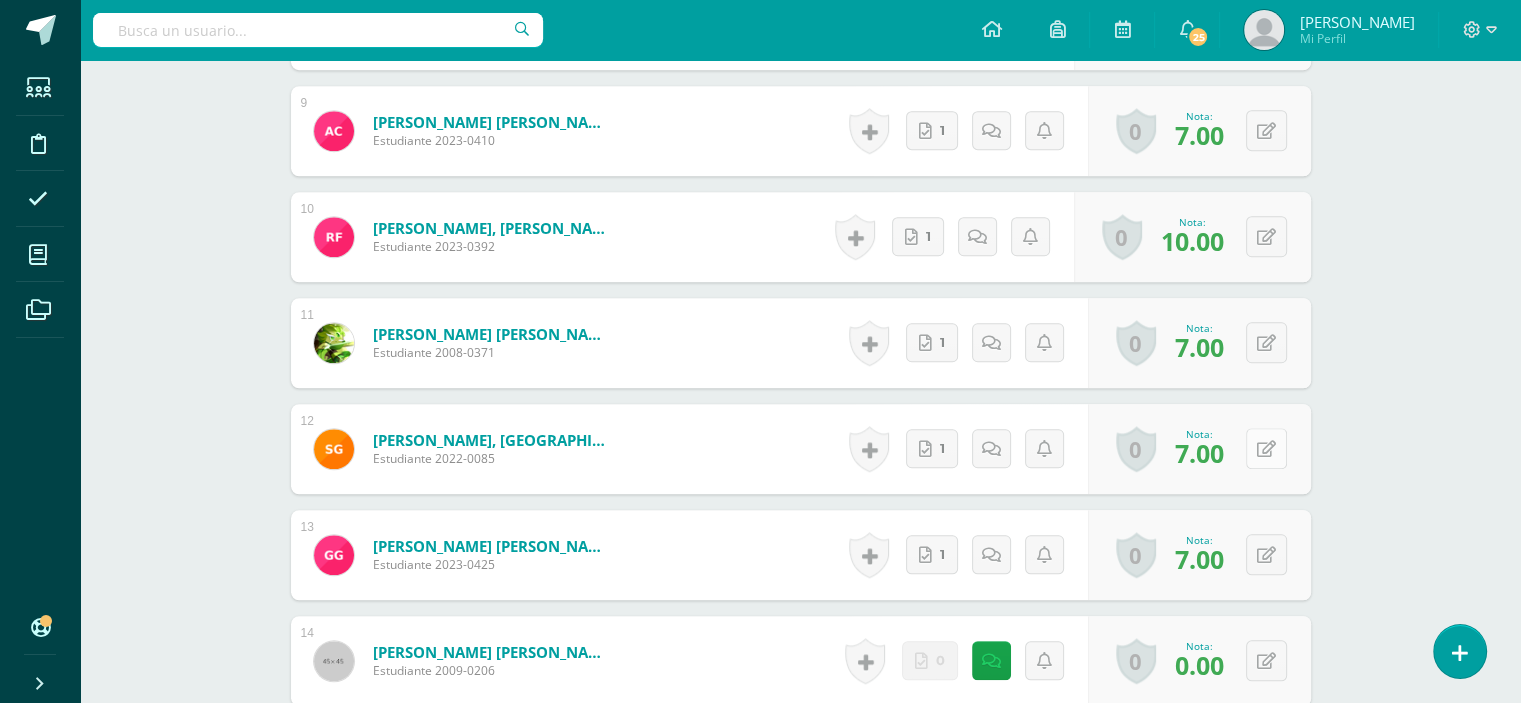 click at bounding box center (1266, 448) 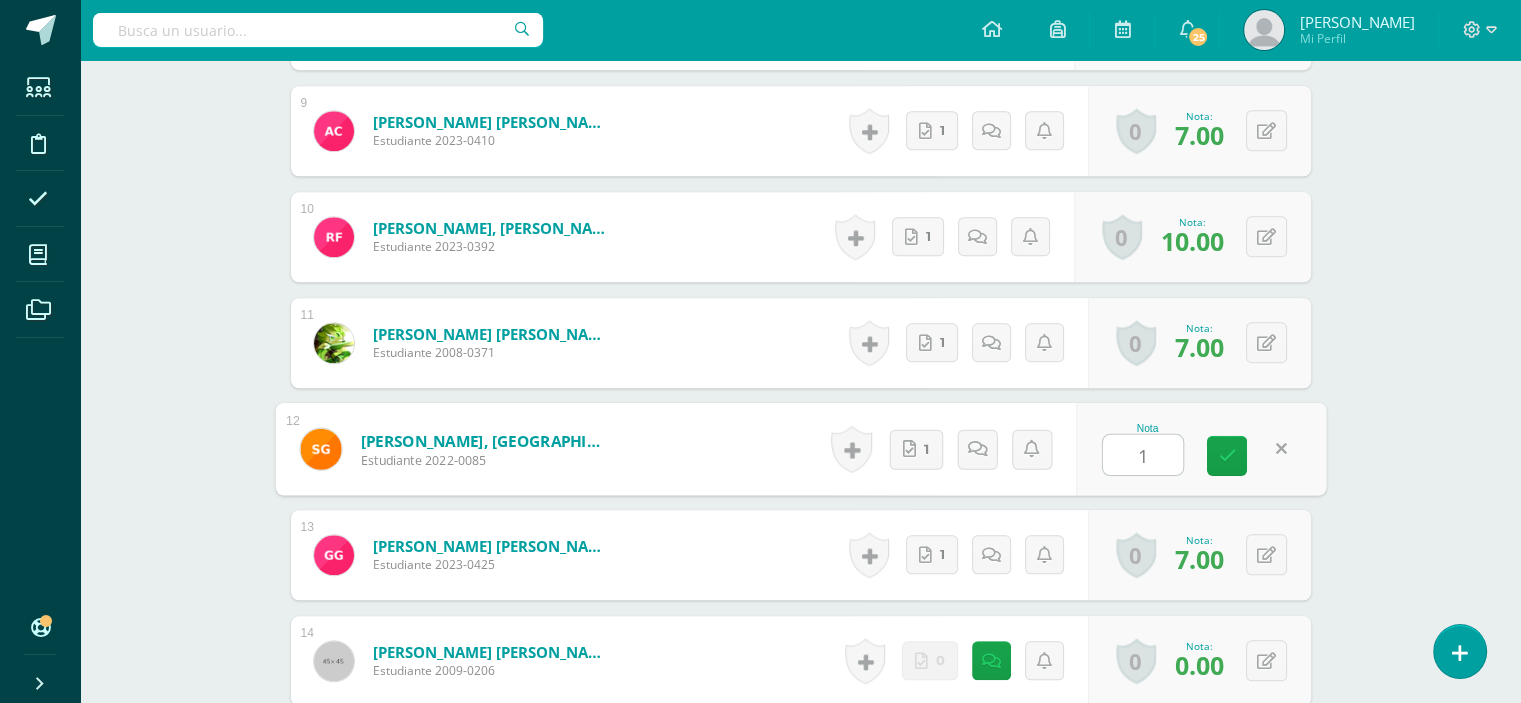 type on "10" 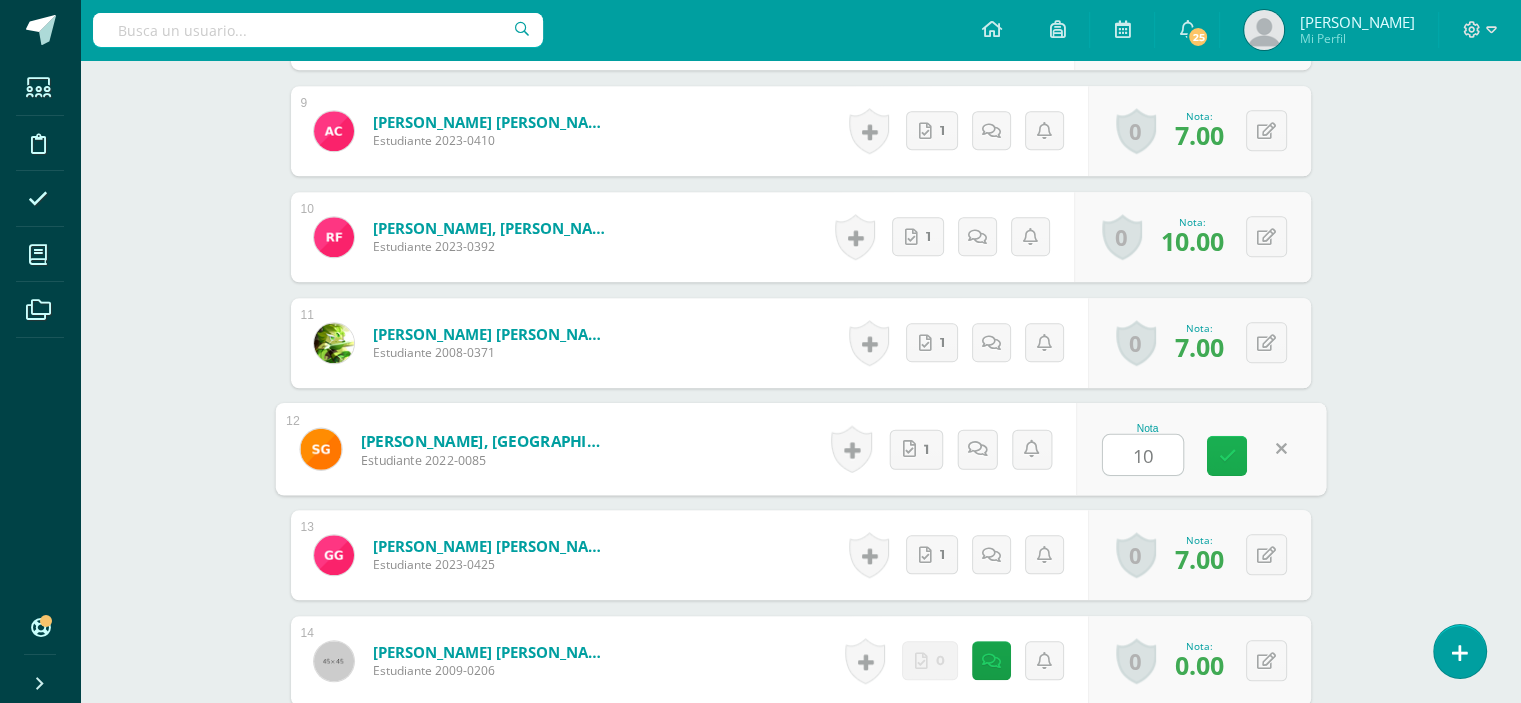 click at bounding box center (1227, 456) 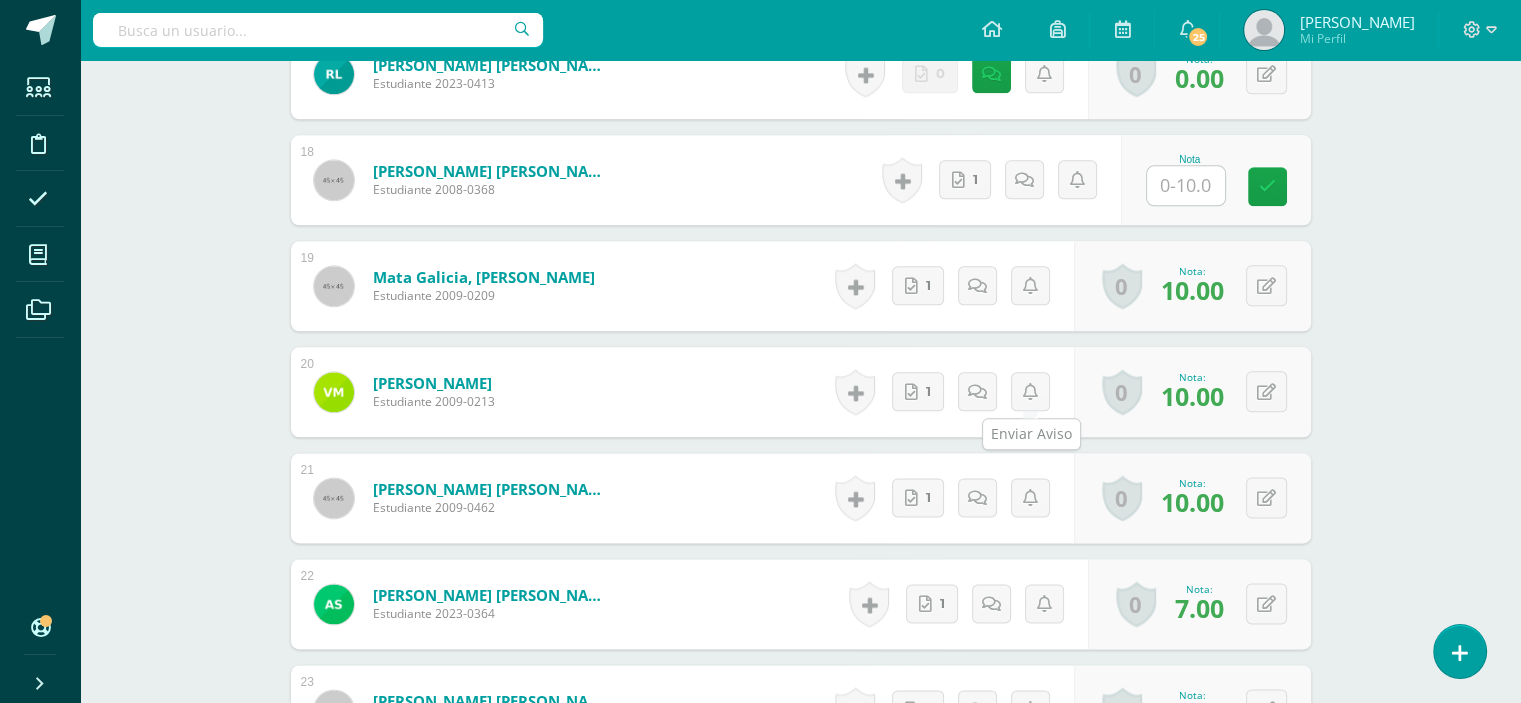 scroll, scrollTop: 2300, scrollLeft: 0, axis: vertical 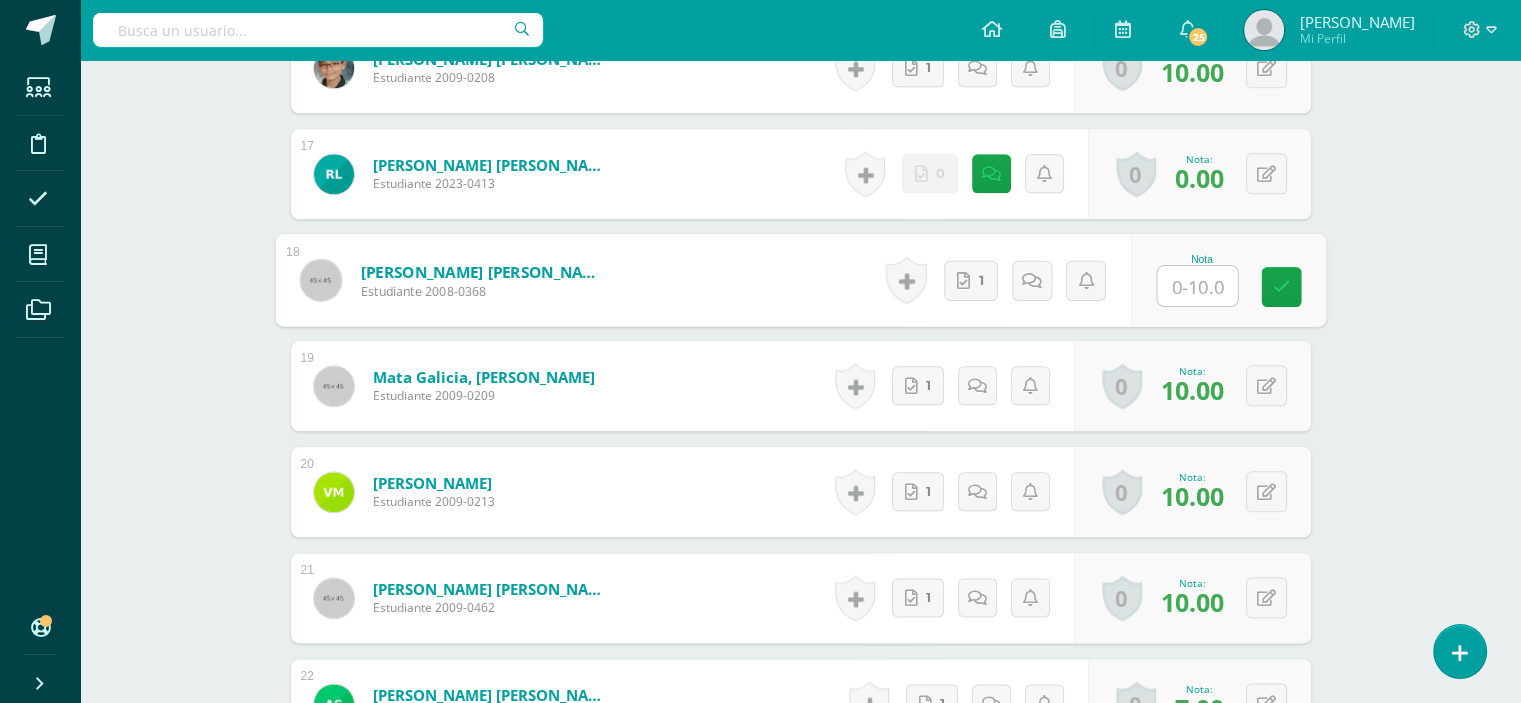 click at bounding box center (1197, 286) 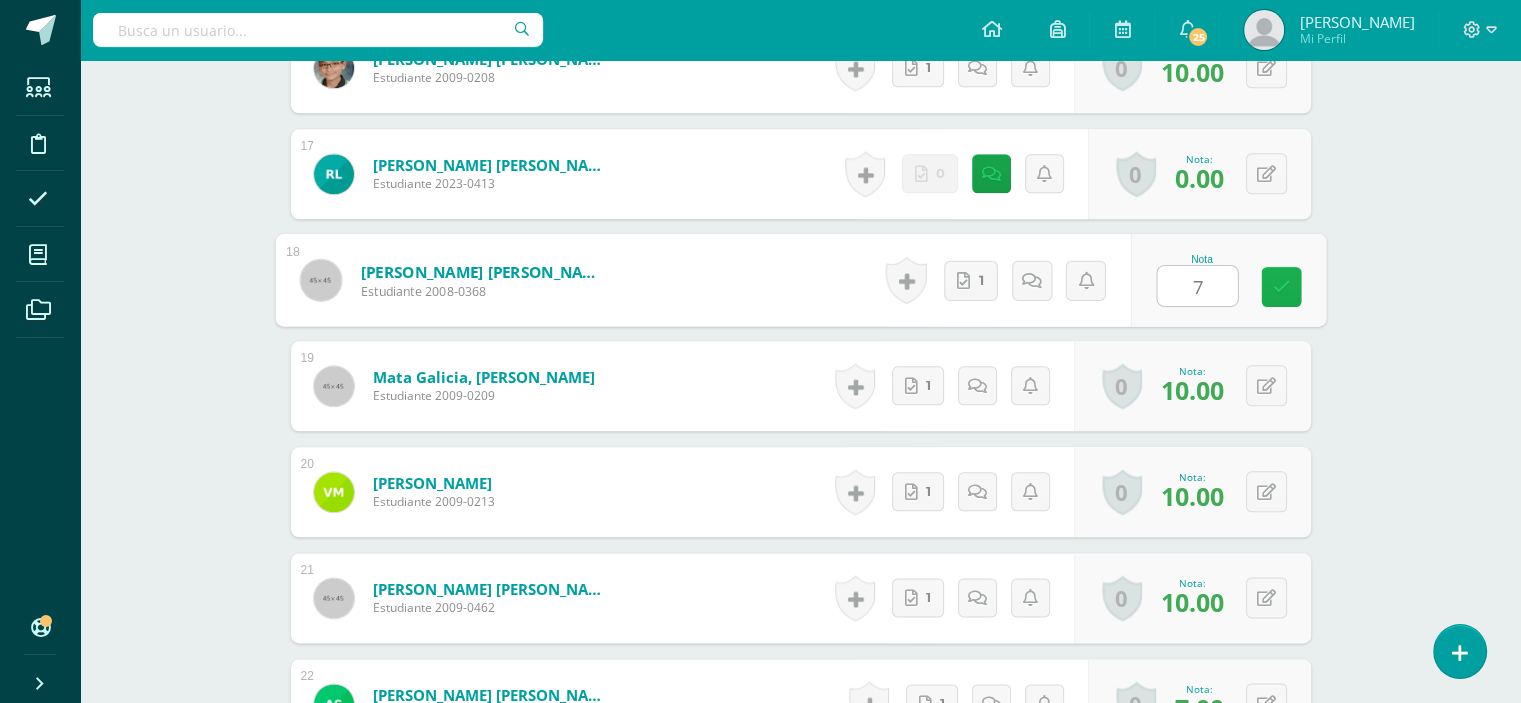 click at bounding box center [1281, 286] 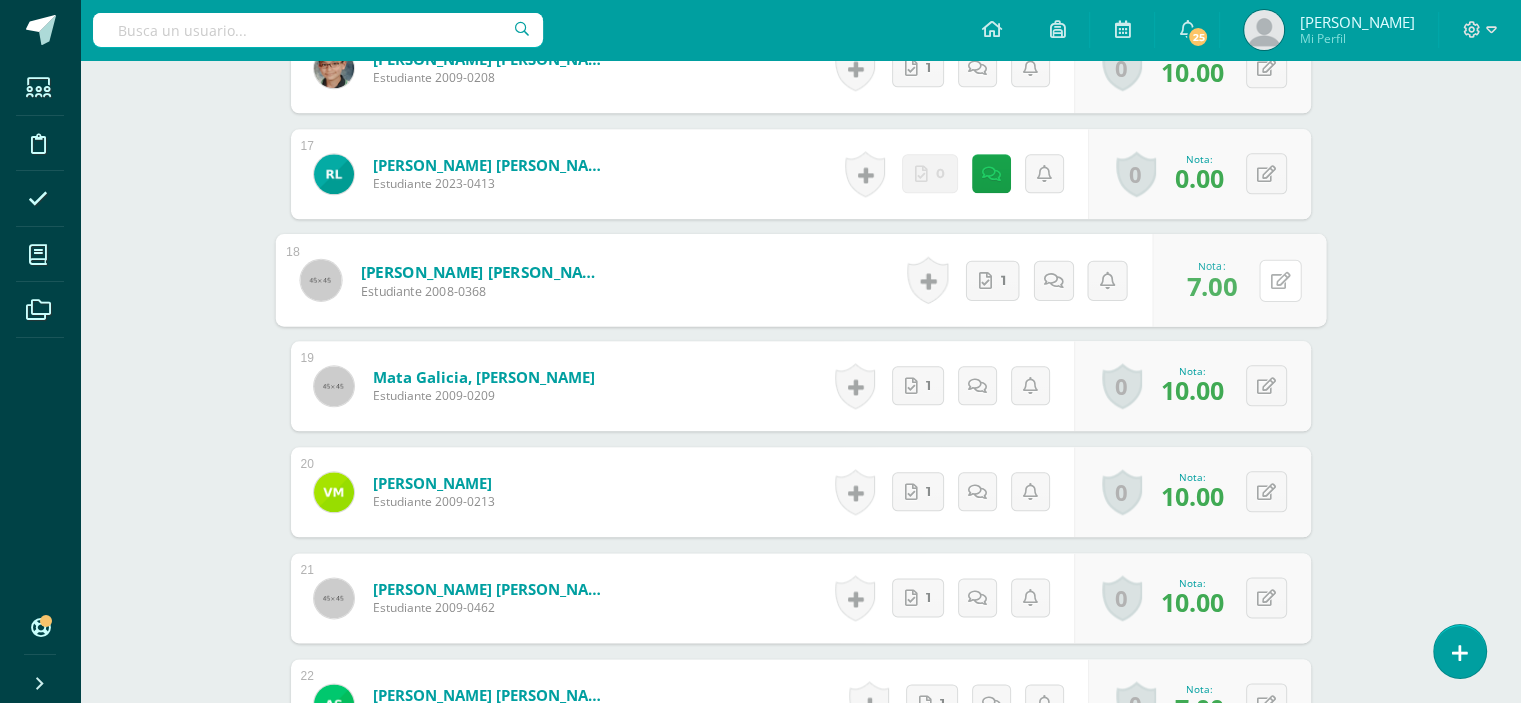 click at bounding box center [1280, 280] 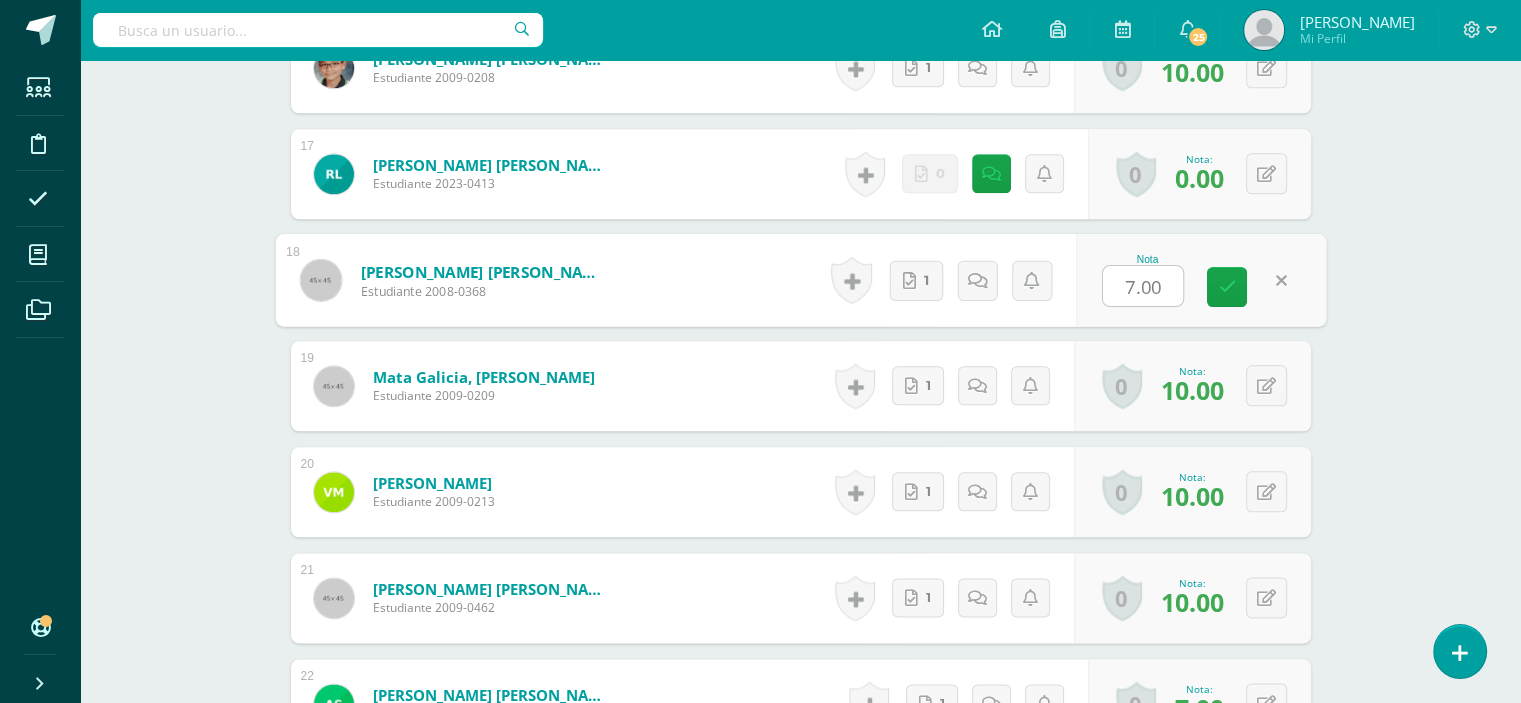 click at bounding box center (1281, 280) 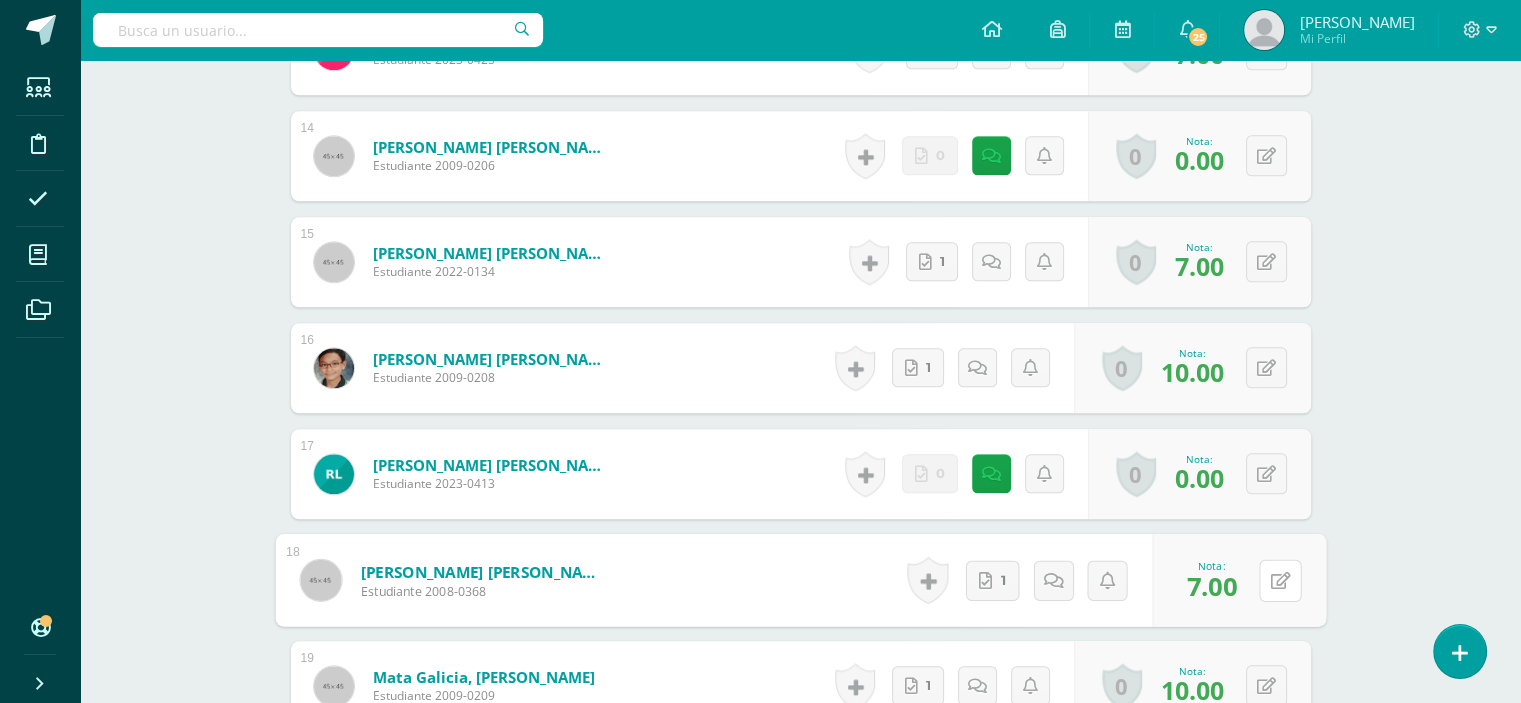 scroll, scrollTop: 2100, scrollLeft: 0, axis: vertical 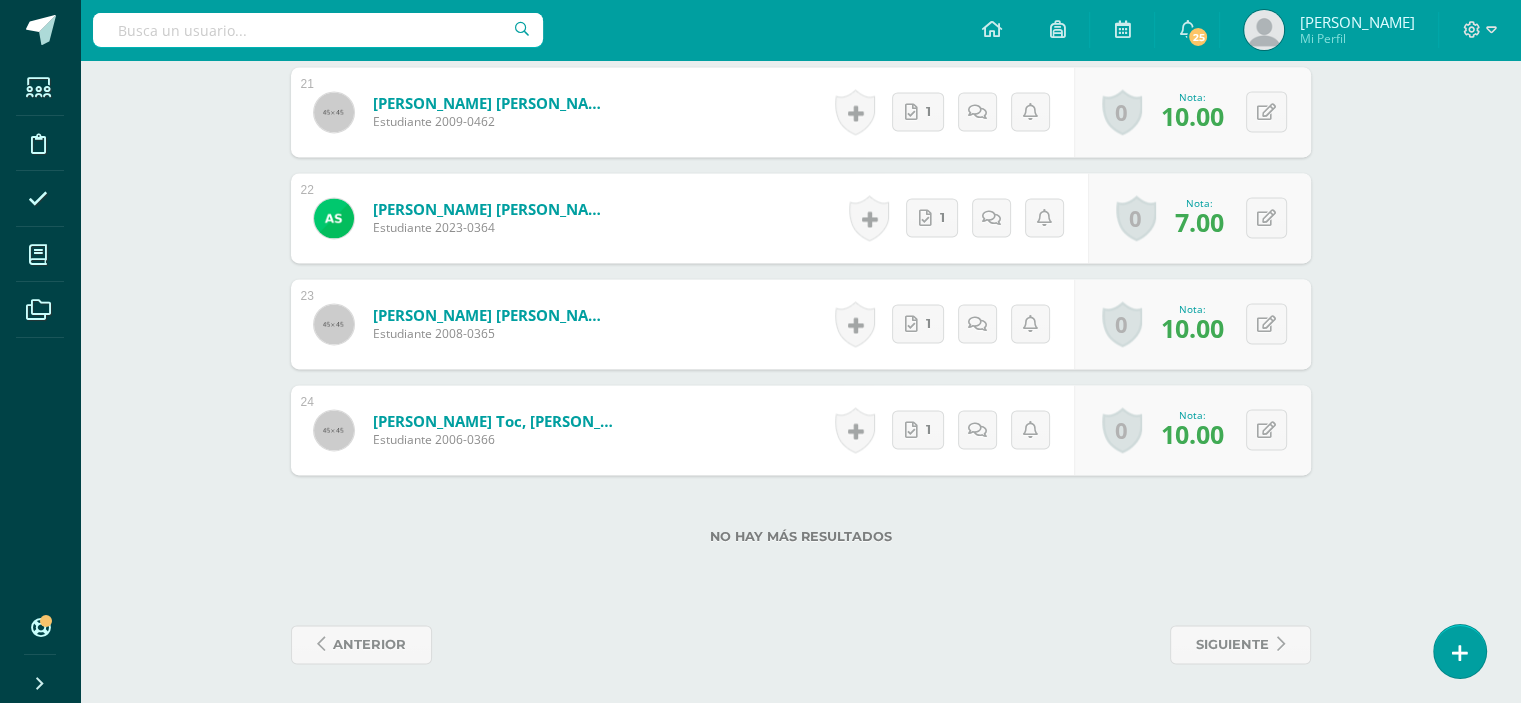 click on "Sistemas e Instalación de Software
Cuarto Bachillerato "A"
Herramientas
Detalle de asistencias
Actividad
Anuncios
Actividades
Estudiantes
Planificación
Dosificación
Conferencias
¿Estás seguro que quieres  eliminar  esta actividad?
Esto borrará la actividad y cualquier nota que hayas registrado
permanentemente. Esta acción no se puede revertir. Cancelar Eliminar
Administración de escalas de valoración
escala de valoración
Aún no has creado una escala de valoración.
Cancelar Agregar nueva escala de valoración: Cancelar     1" at bounding box center (800, -1011) 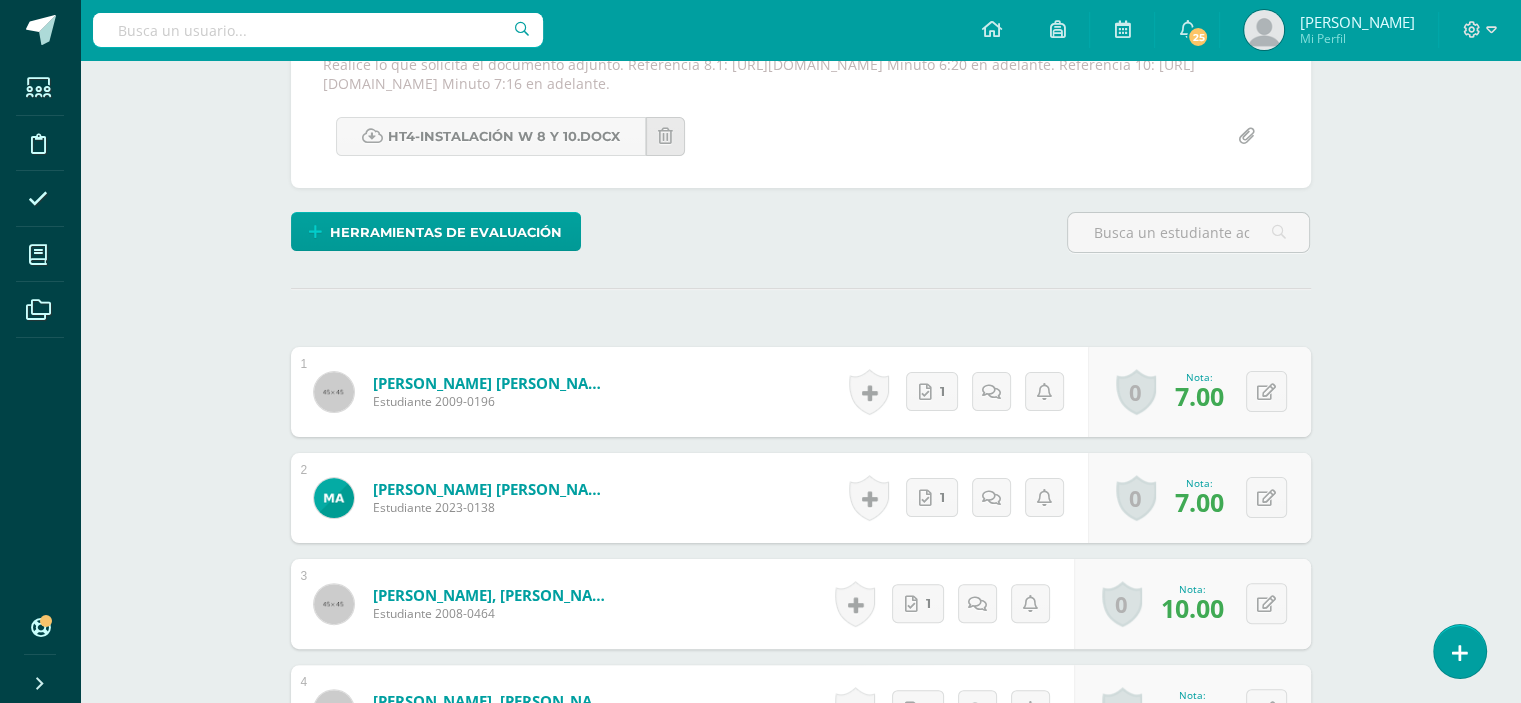 scroll, scrollTop: 0, scrollLeft: 0, axis: both 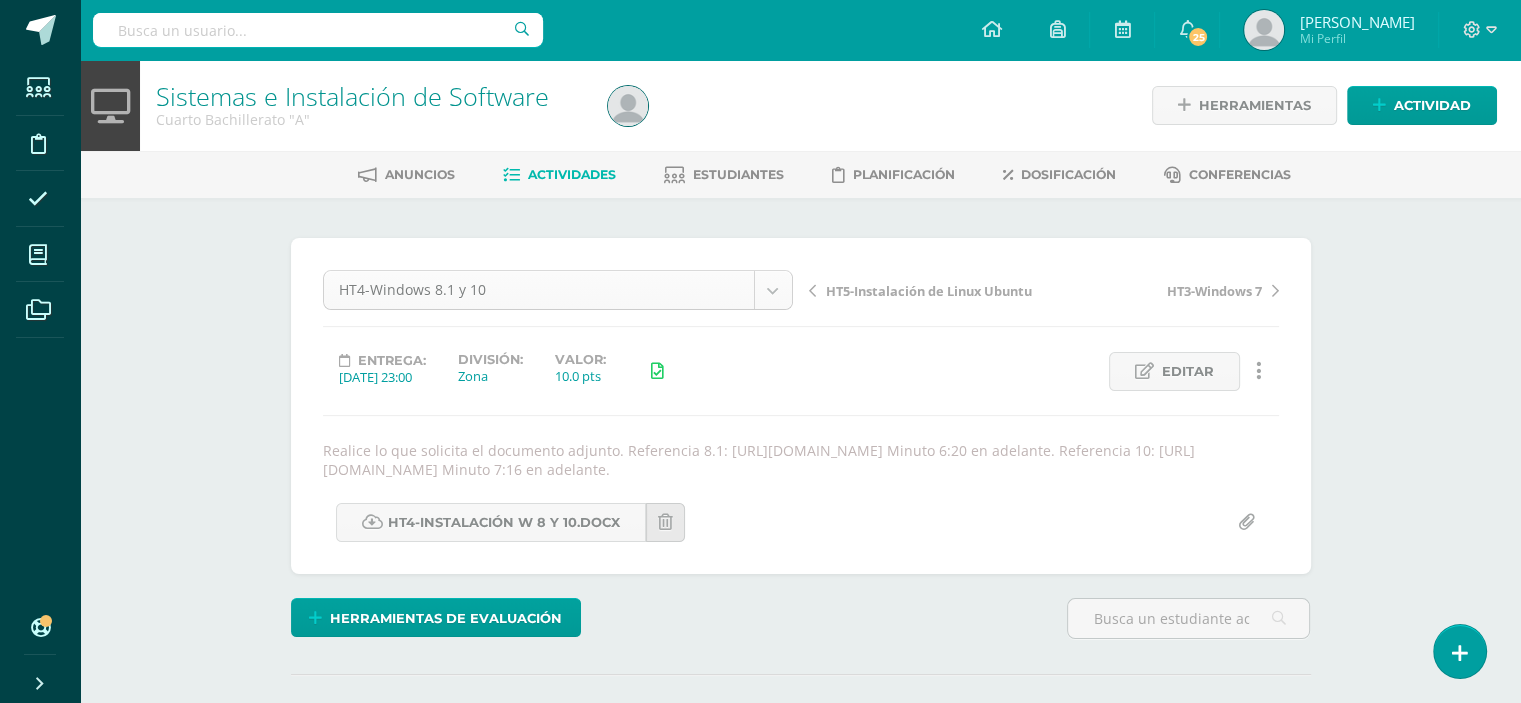 click on "Estudiantes Disciplina Asistencia Mis cursos Archivos Soporte
Centro de ayuda
Últimas actualizaciones
10+ Cerrar panel
Computación Aplicada
Cuarto
Bachillerato
"A"
Actividades Estudiantes Planificación Dosificación
Laboratorio I
Cuarto
Bachillerato
"A"
Actividades Estudiantes Planificación Dosificación
Sistemas e Instalación de Software
Cuarto
Bachillerato
"A"
Actividades Estudiantes Planificación Dosificación
Computación Aplicada
Actividades Mi Perfil" at bounding box center (760, 1745) 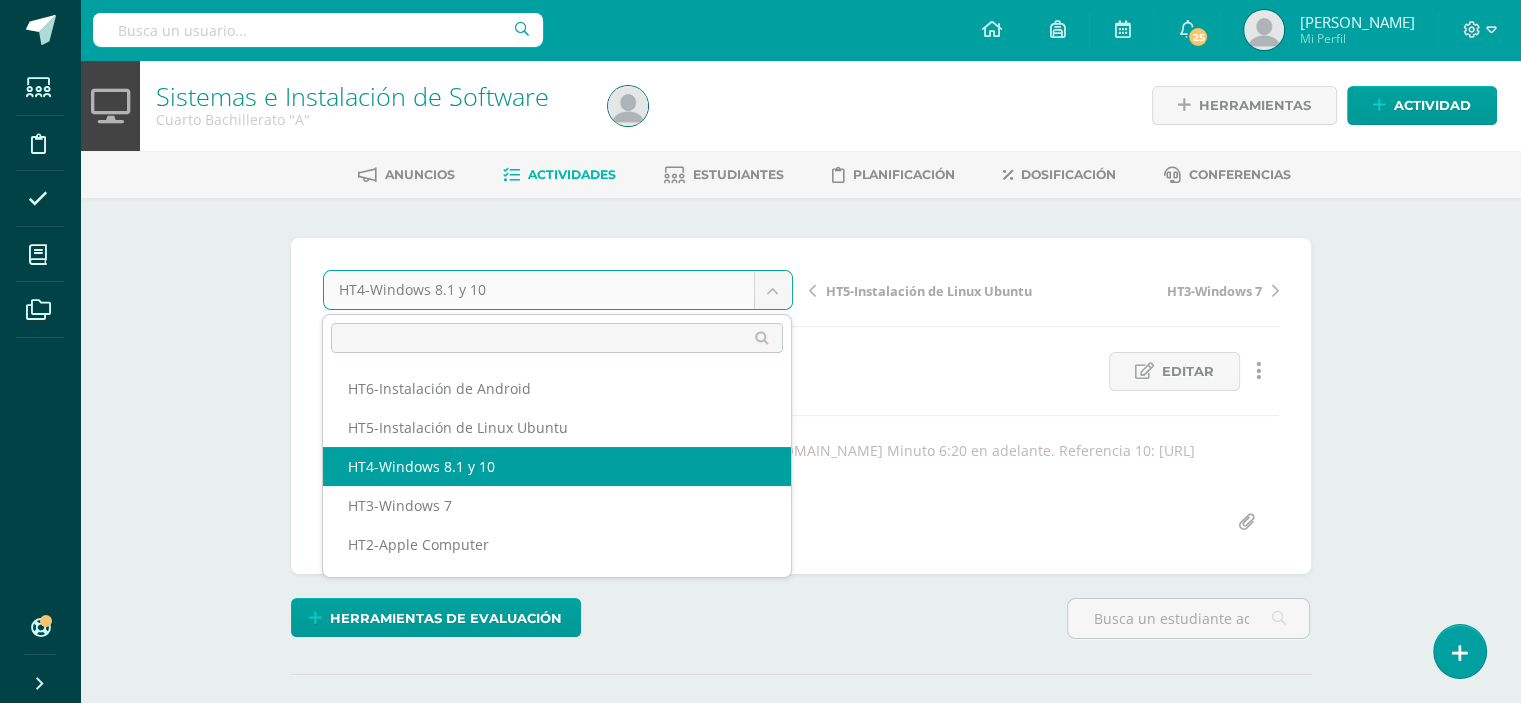 click on "Estudiantes Disciplina Asistencia Mis cursos Archivos Soporte
Centro de ayuda
Últimas actualizaciones
10+ Cerrar panel
Computación Aplicada
Cuarto
Bachillerato
"A"
Actividades Estudiantes Planificación Dosificación
Laboratorio I
Cuarto
Bachillerato
"A"
Actividades Estudiantes Planificación Dosificación
Sistemas e Instalación de Software
Cuarto
Bachillerato
"A"
Actividades Estudiantes Planificación Dosificación
Computación Aplicada
Actividades Mi Perfil" at bounding box center (760, 1745) 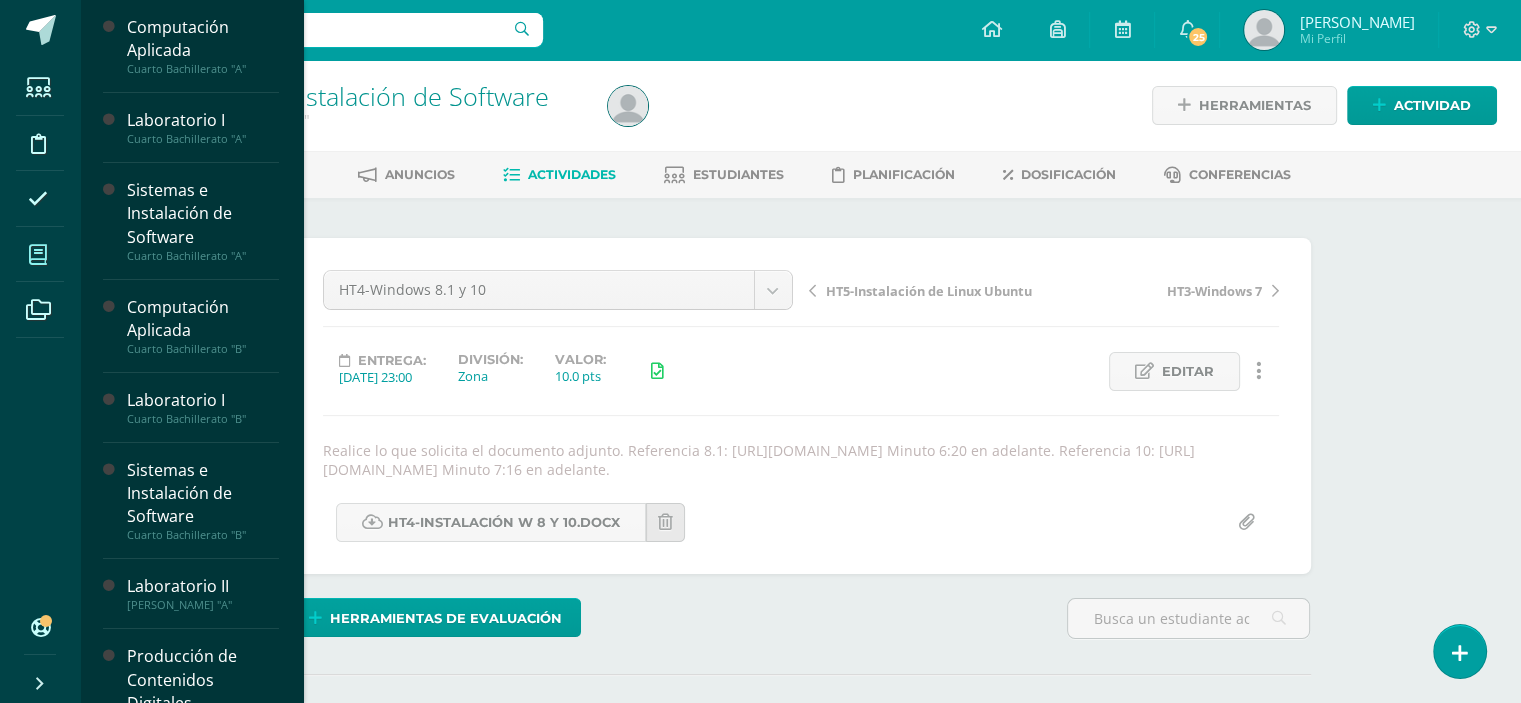 click at bounding box center (38, 255) 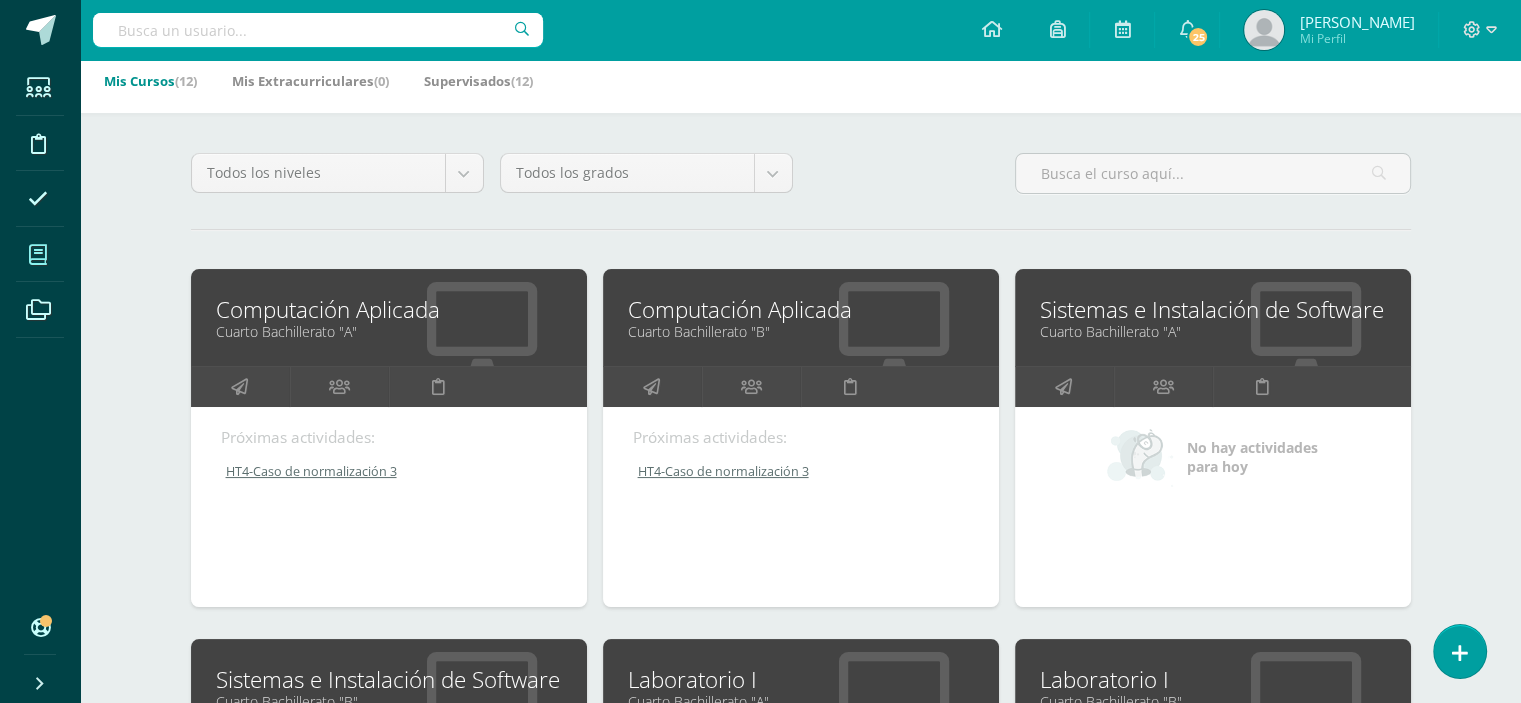 scroll, scrollTop: 0, scrollLeft: 0, axis: both 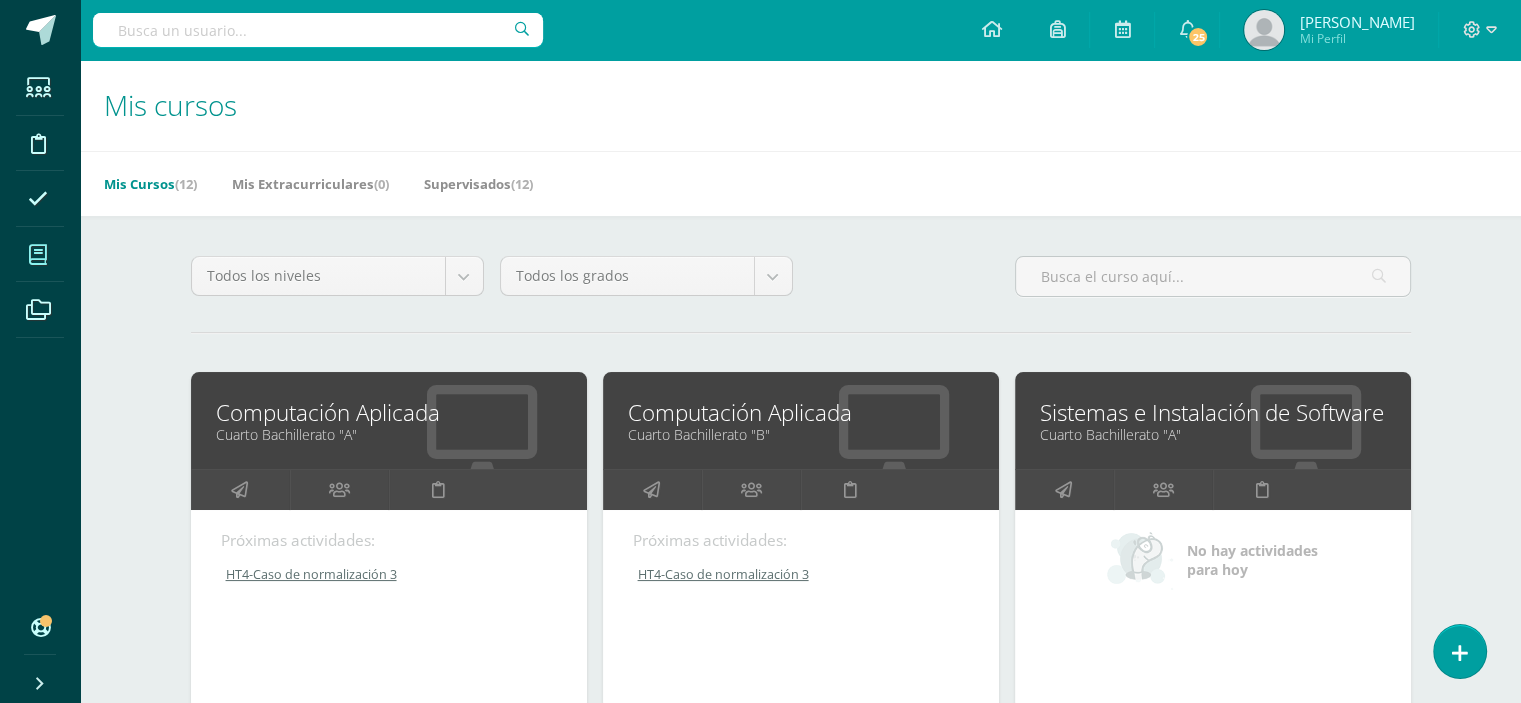 click on "Todos los niveles                             Todos los niveles
Secundaria
Preprimaria
[GEOGRAPHIC_DATA]
Bachillerato
Todos los grados                             Todos los grados
[GEOGRAPHIC_DATA]
Quinto
Primero
[PERSON_NAME]" at bounding box center (801, 284) 